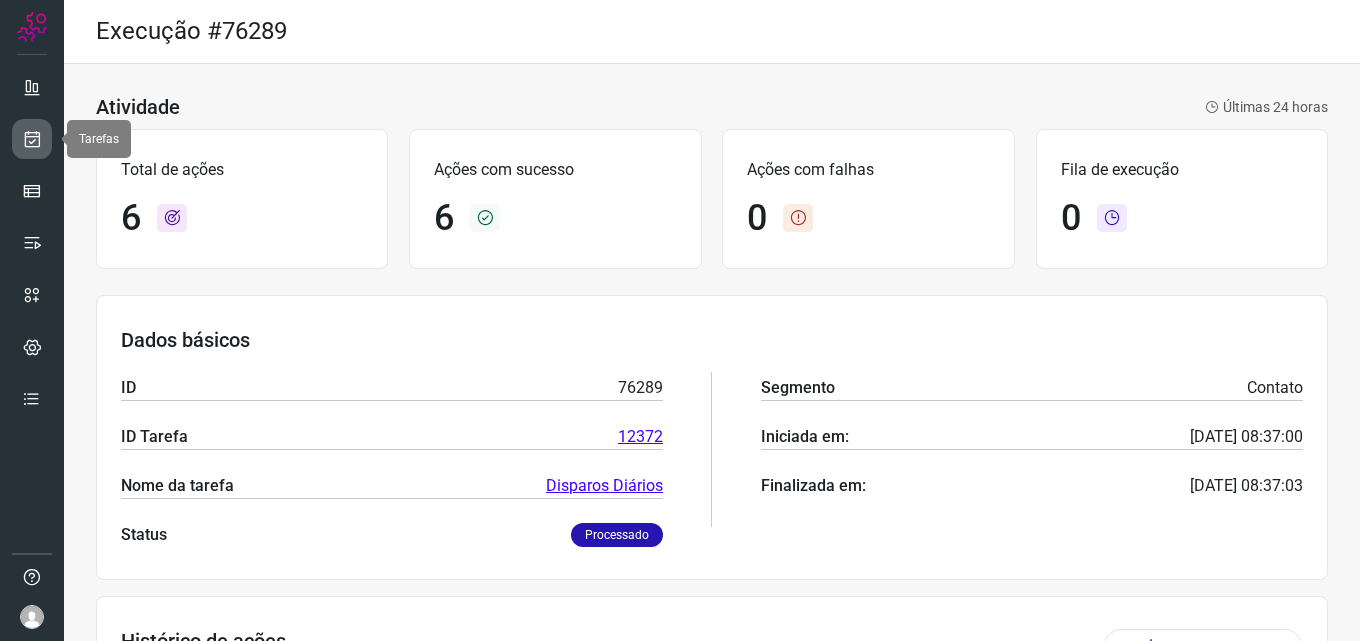 scroll, scrollTop: 0, scrollLeft: 0, axis: both 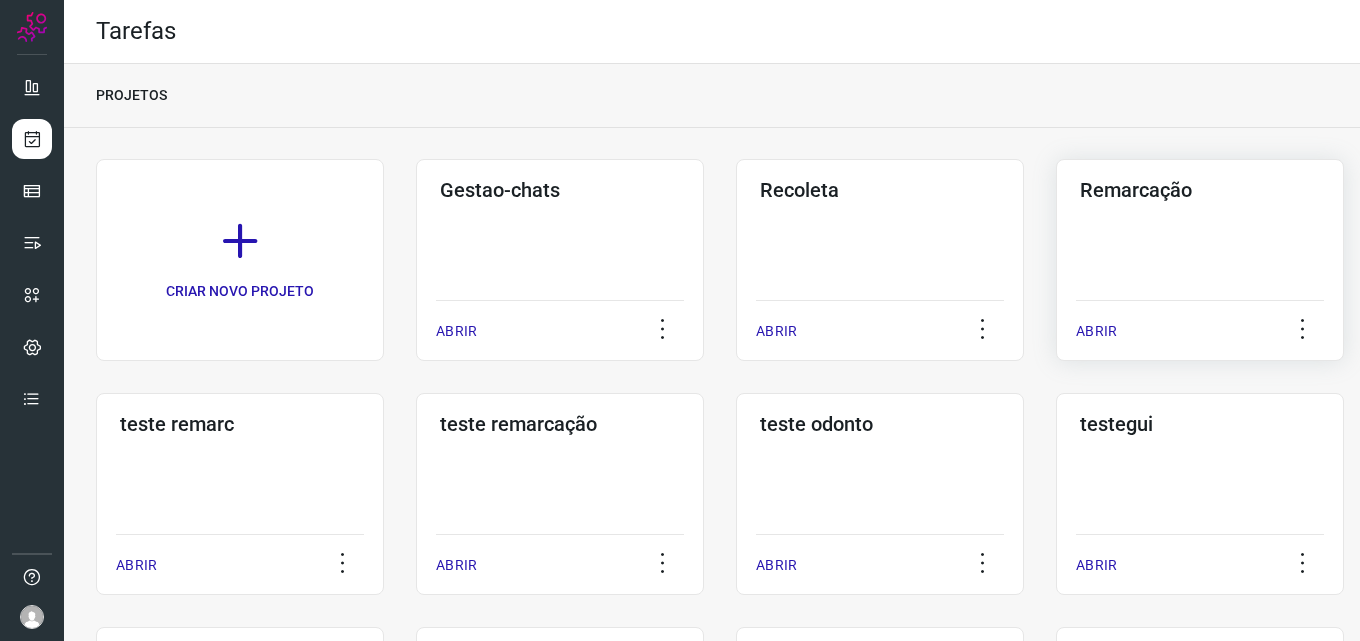 click on "Remarcação  ABRIR" 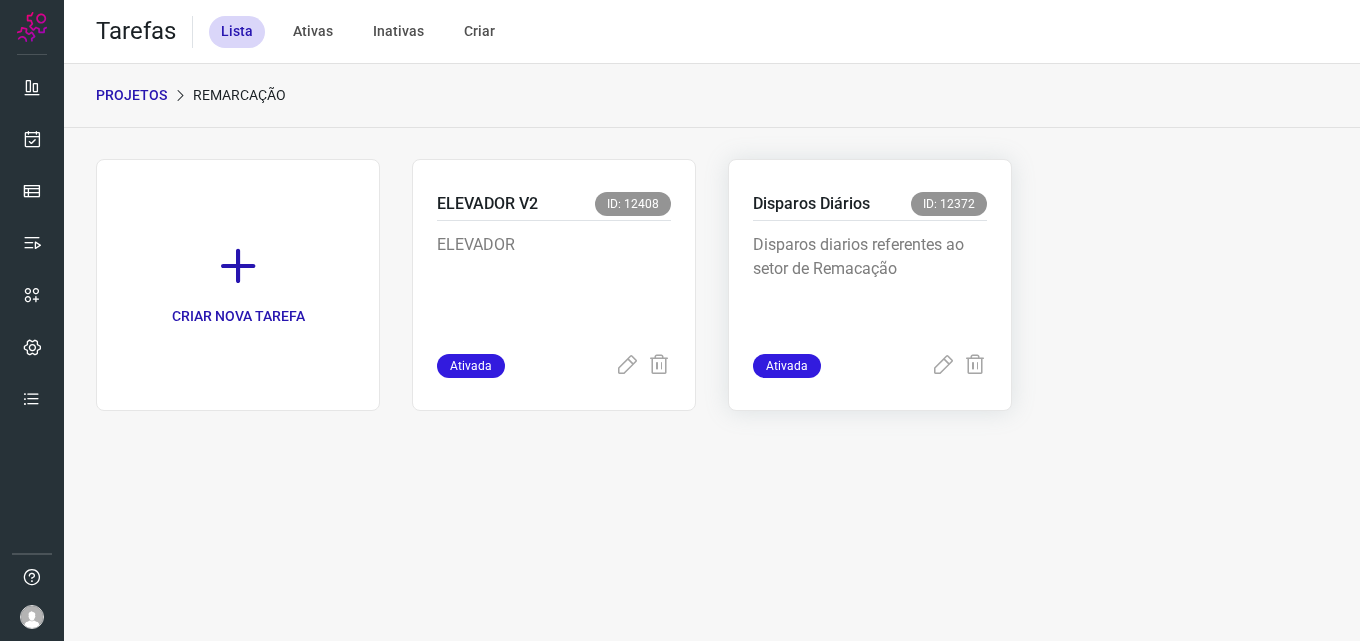 click on "Disparos diarios referentes ao setor de Remacação" at bounding box center (870, 283) 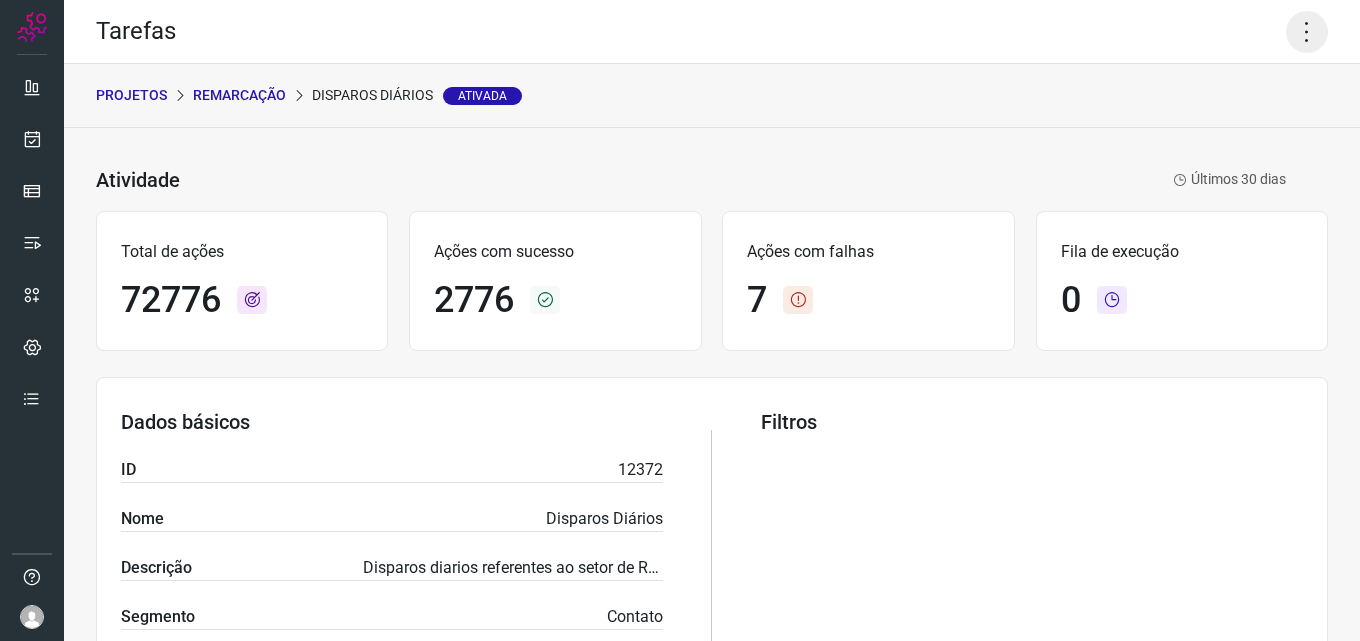 click 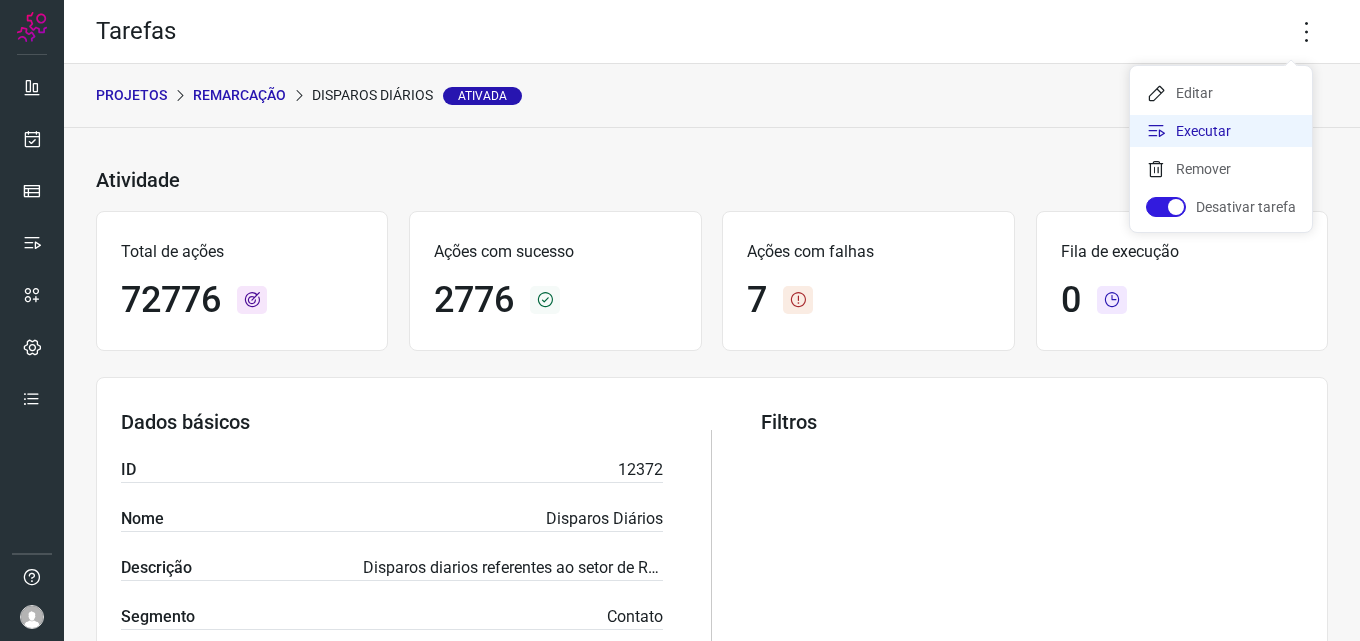 click on "Executar" 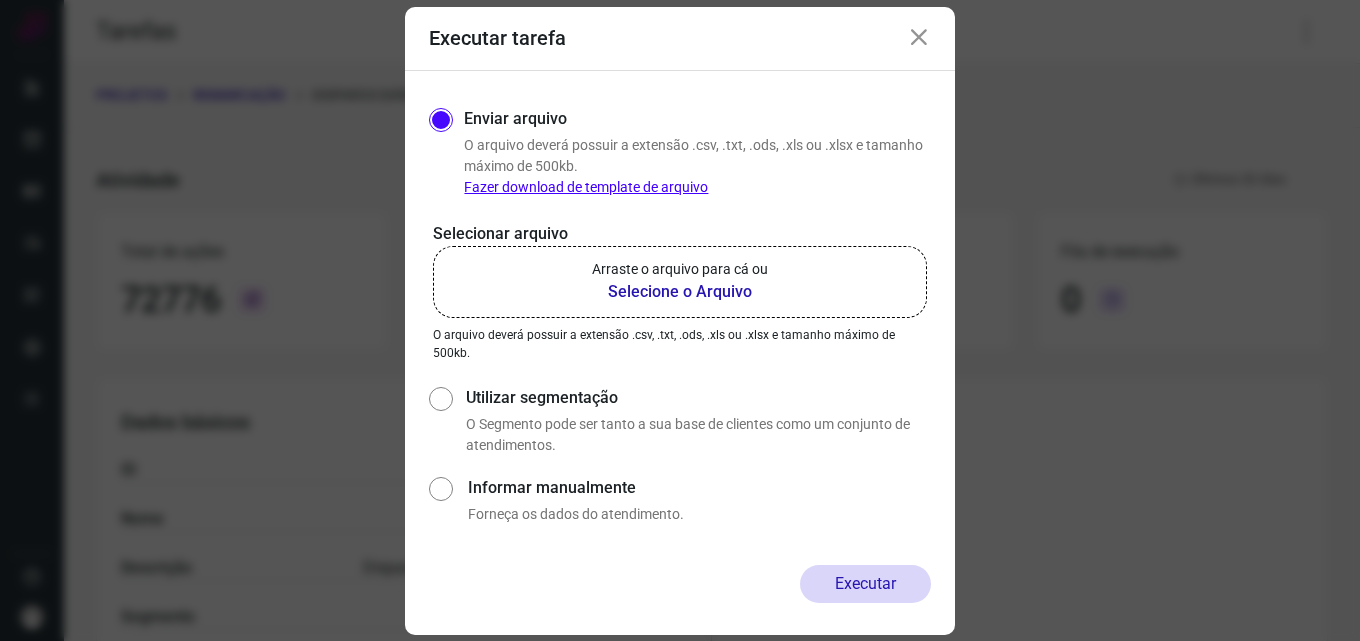click on "Selecione o Arquivo" at bounding box center (680, 292) 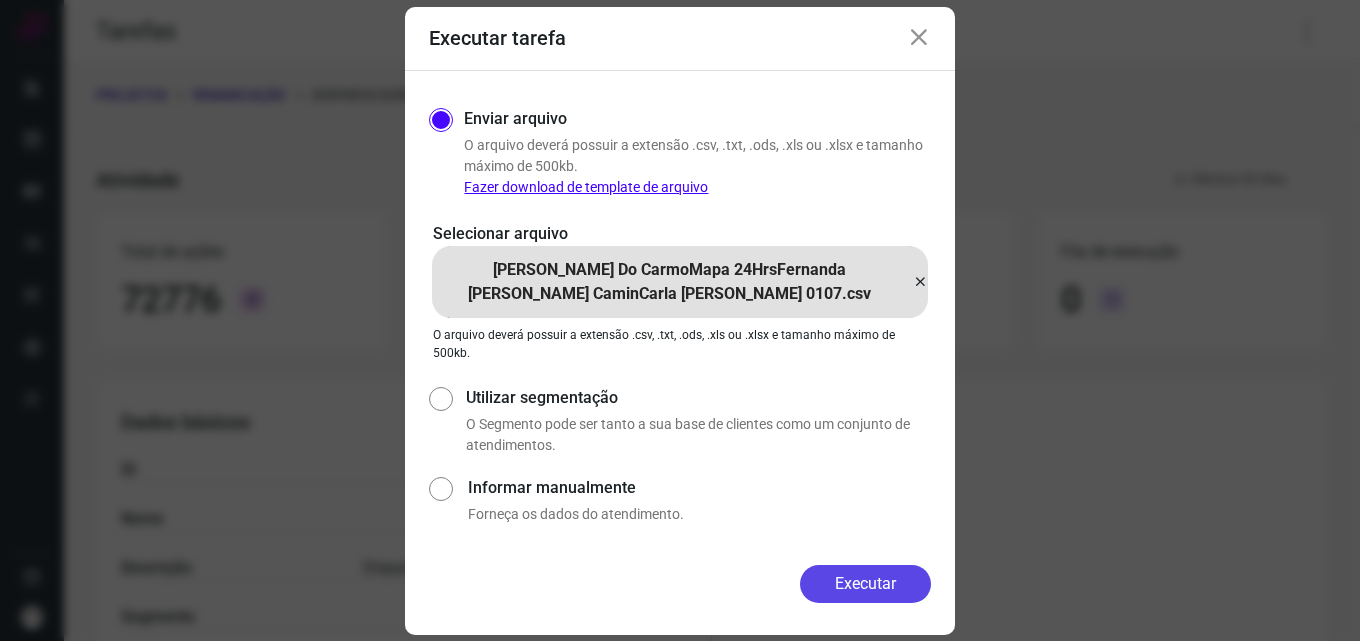 click on "Executar" at bounding box center [865, 584] 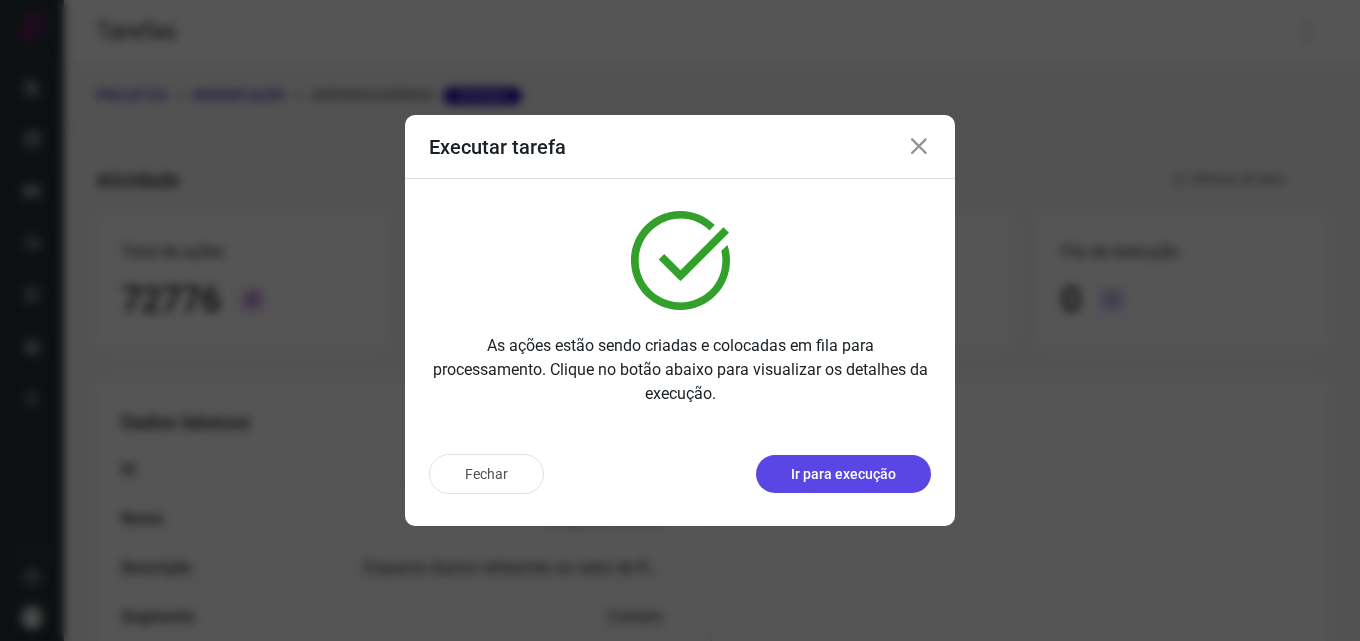 click on "Ir para execução" at bounding box center (843, 474) 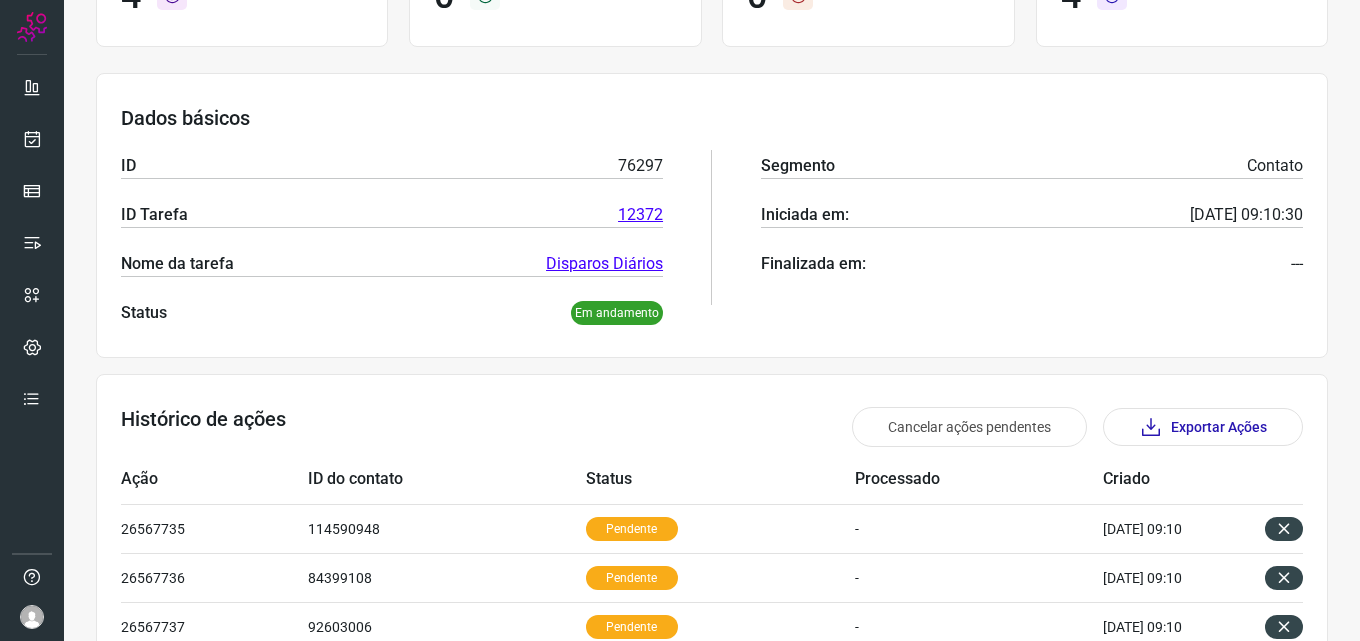 scroll, scrollTop: 0, scrollLeft: 0, axis: both 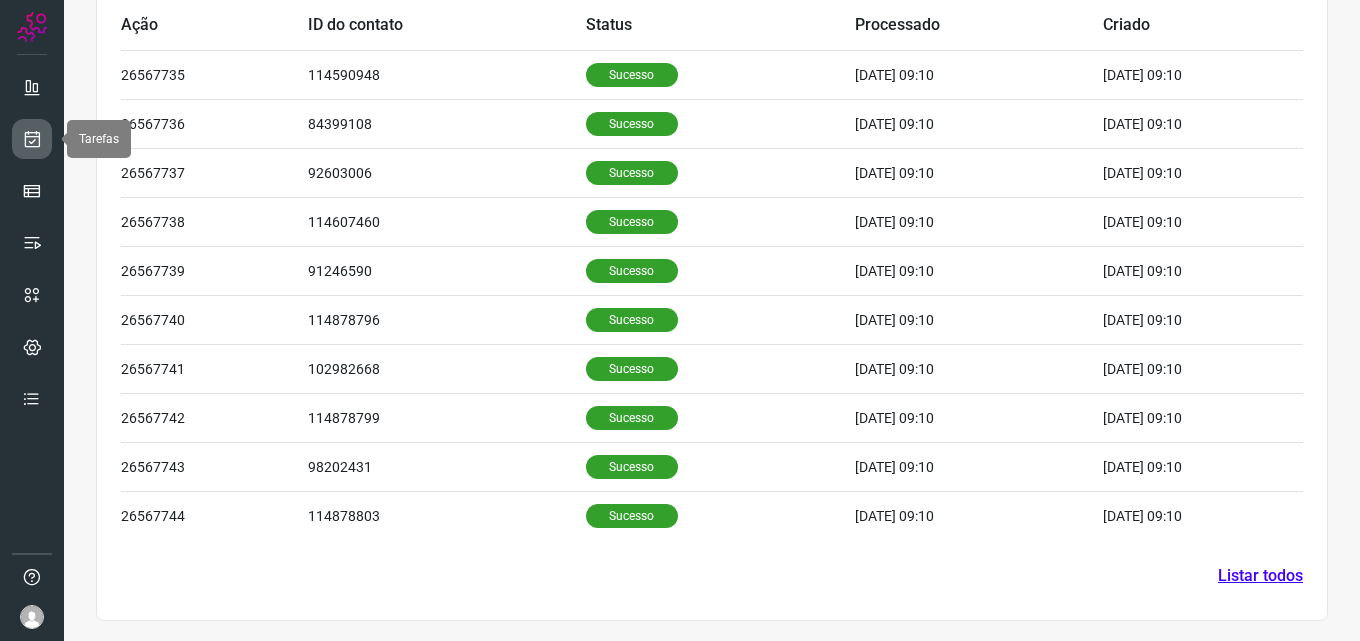 click at bounding box center [32, 139] 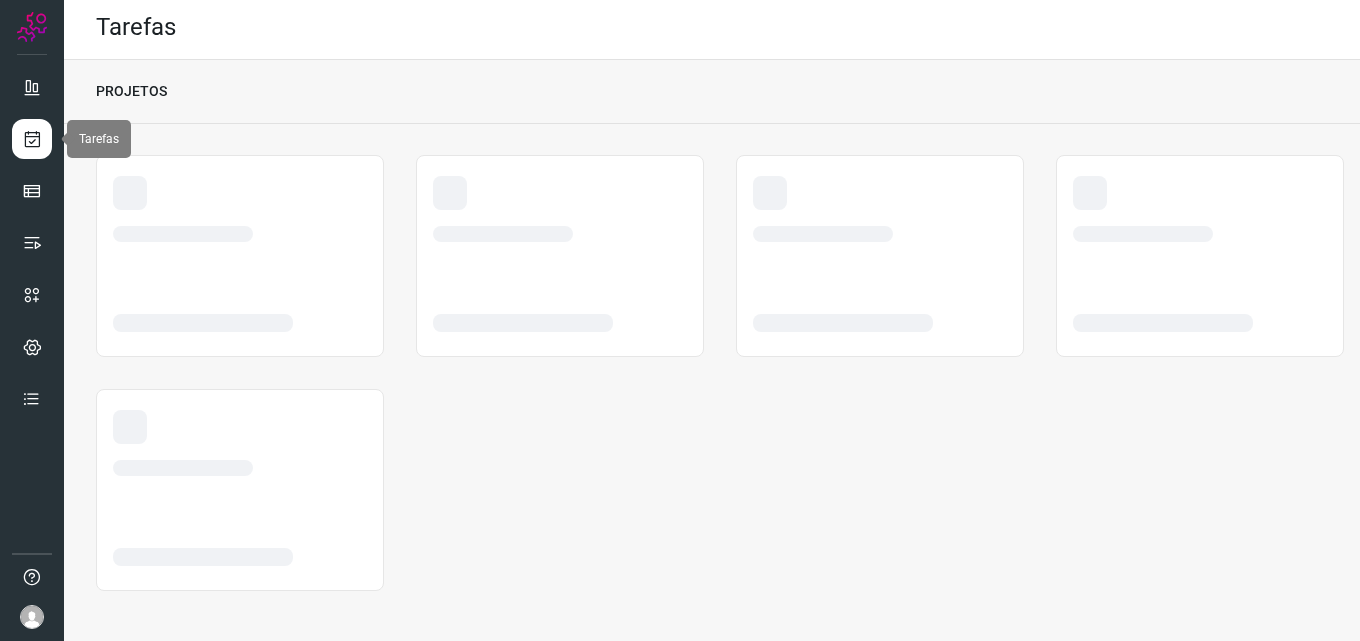 scroll, scrollTop: 4, scrollLeft: 0, axis: vertical 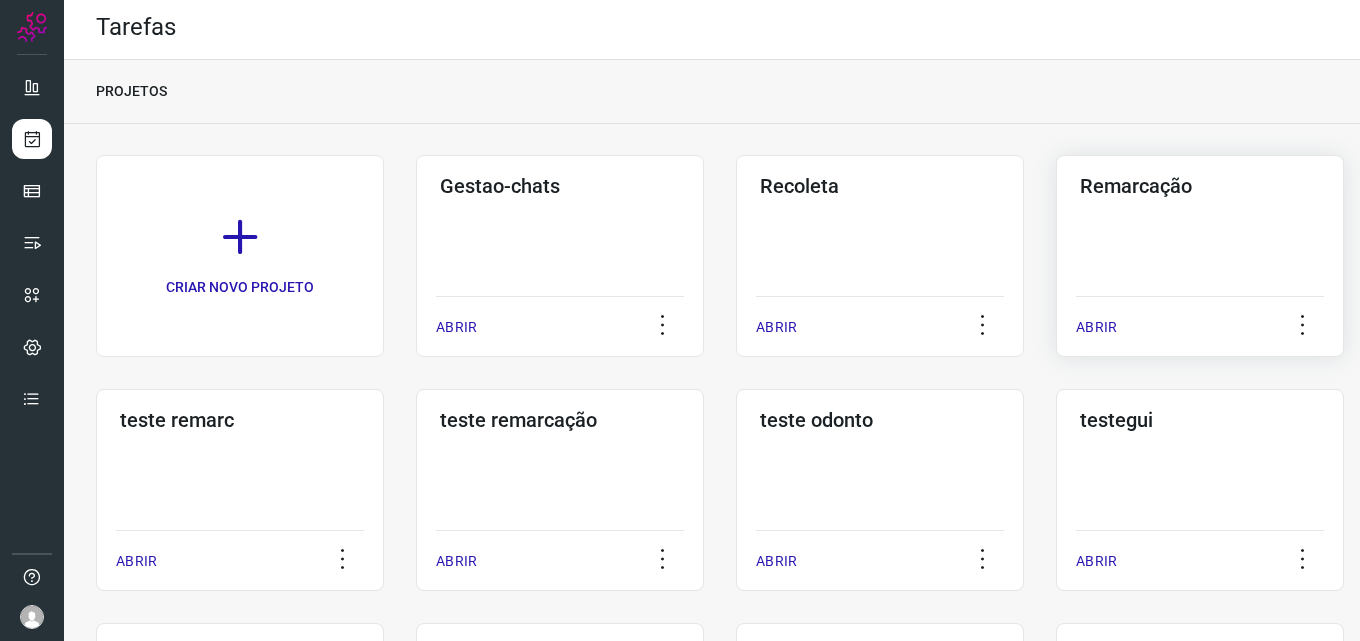 click on "Remarcação  ABRIR" 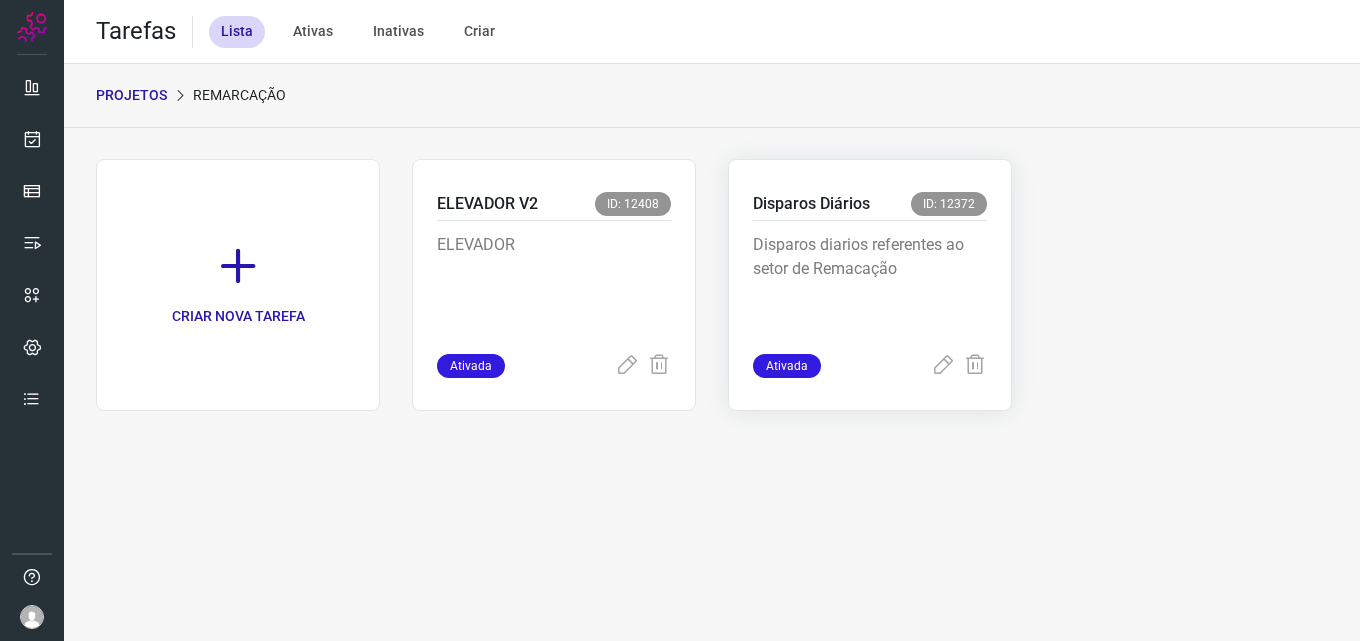 scroll, scrollTop: 0, scrollLeft: 0, axis: both 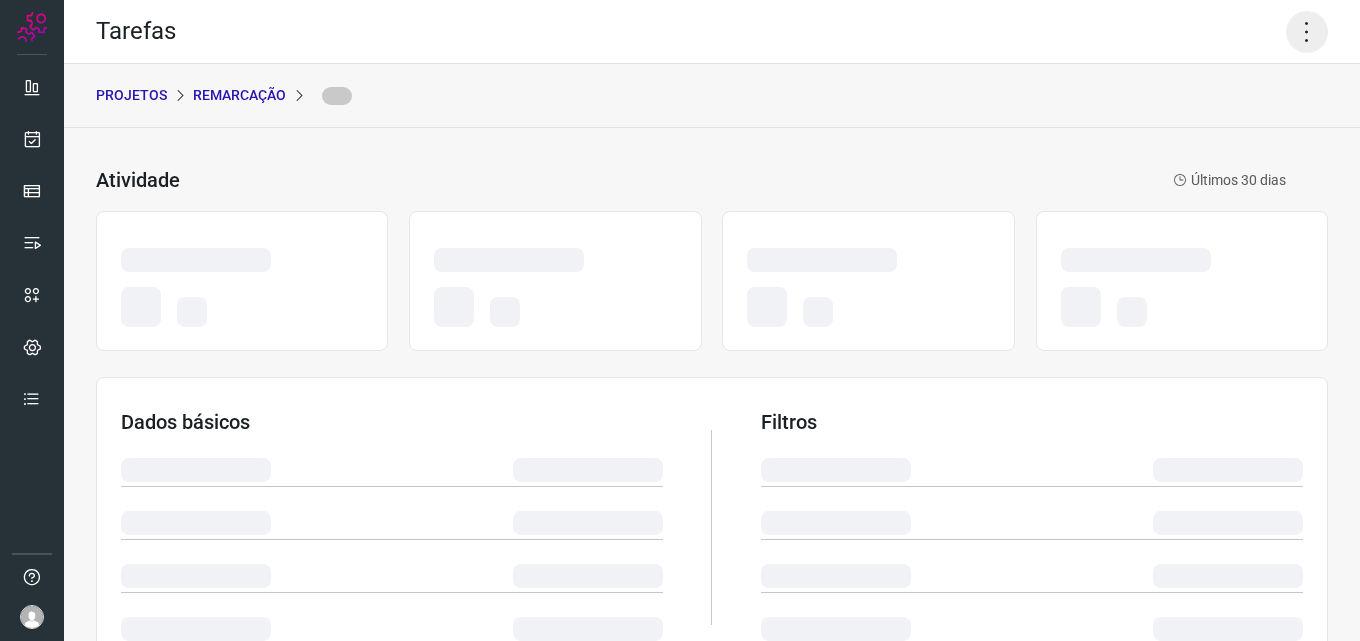 click 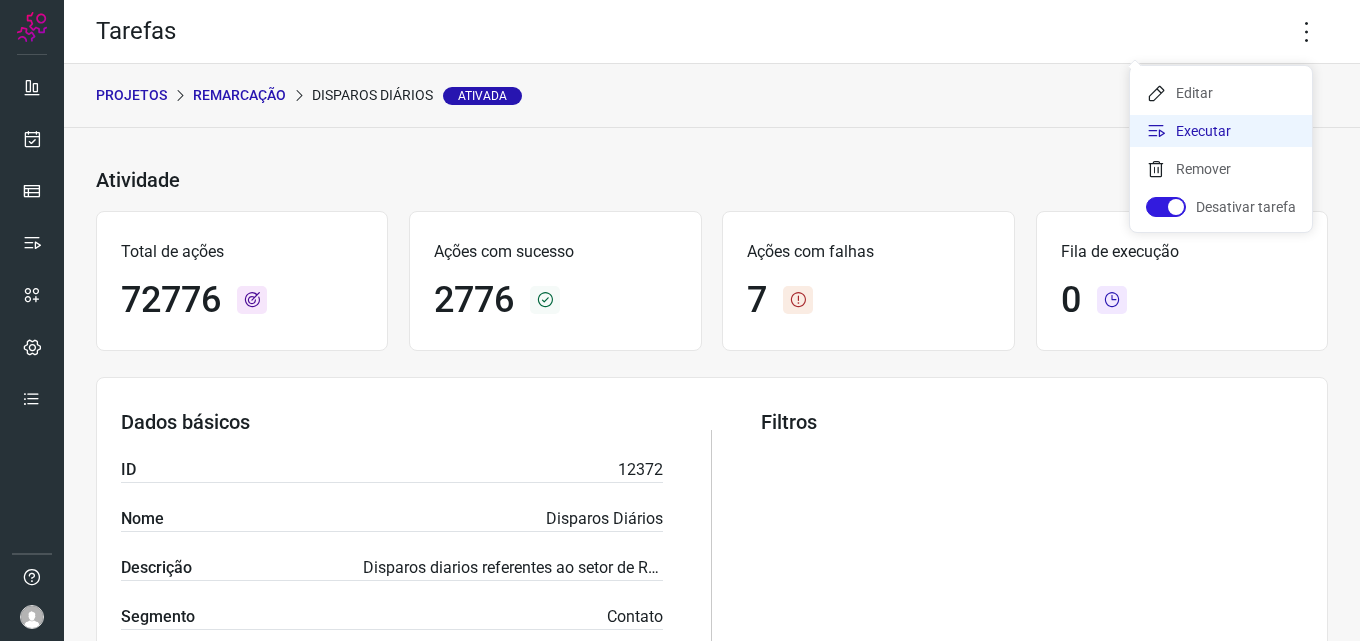 click on "Executar" 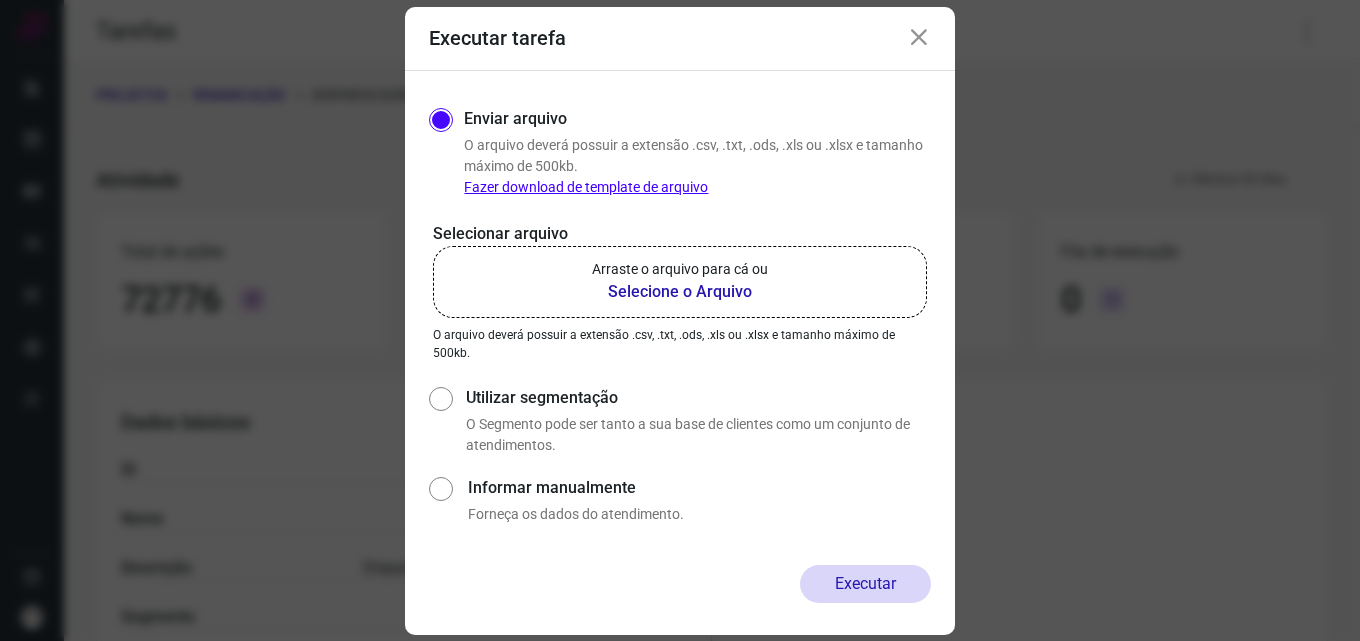 click on "Selecione o Arquivo" at bounding box center [680, 292] 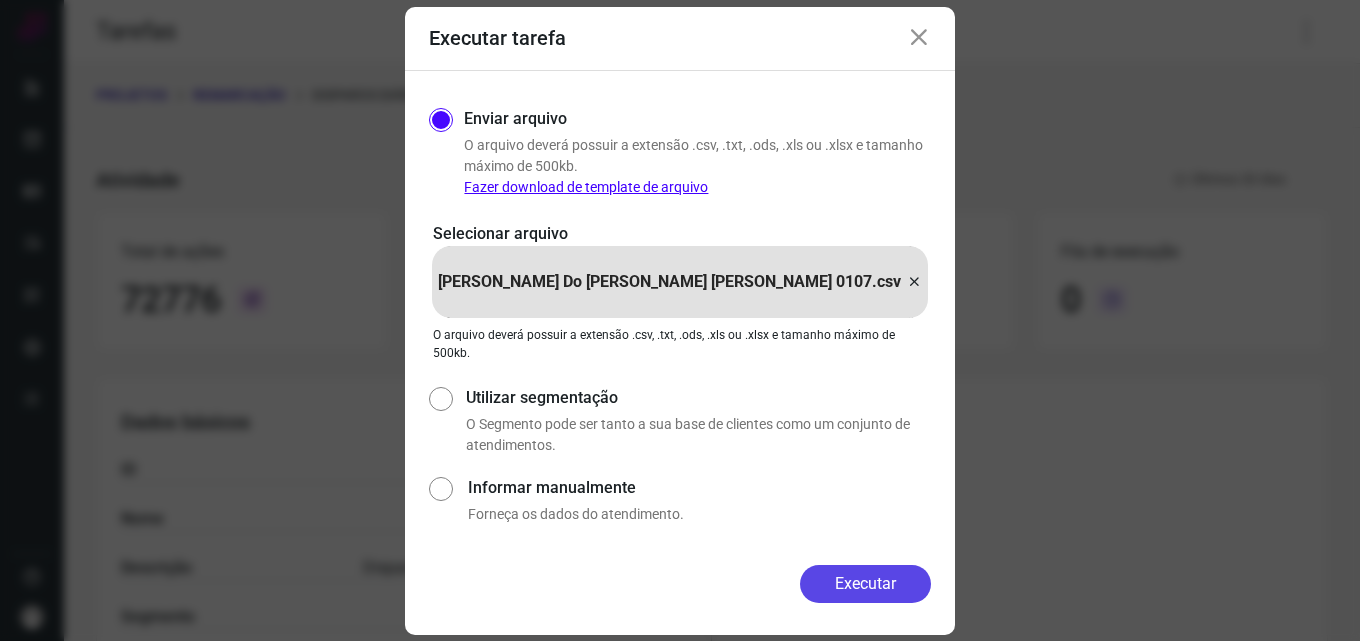 click on "Executar" at bounding box center (865, 584) 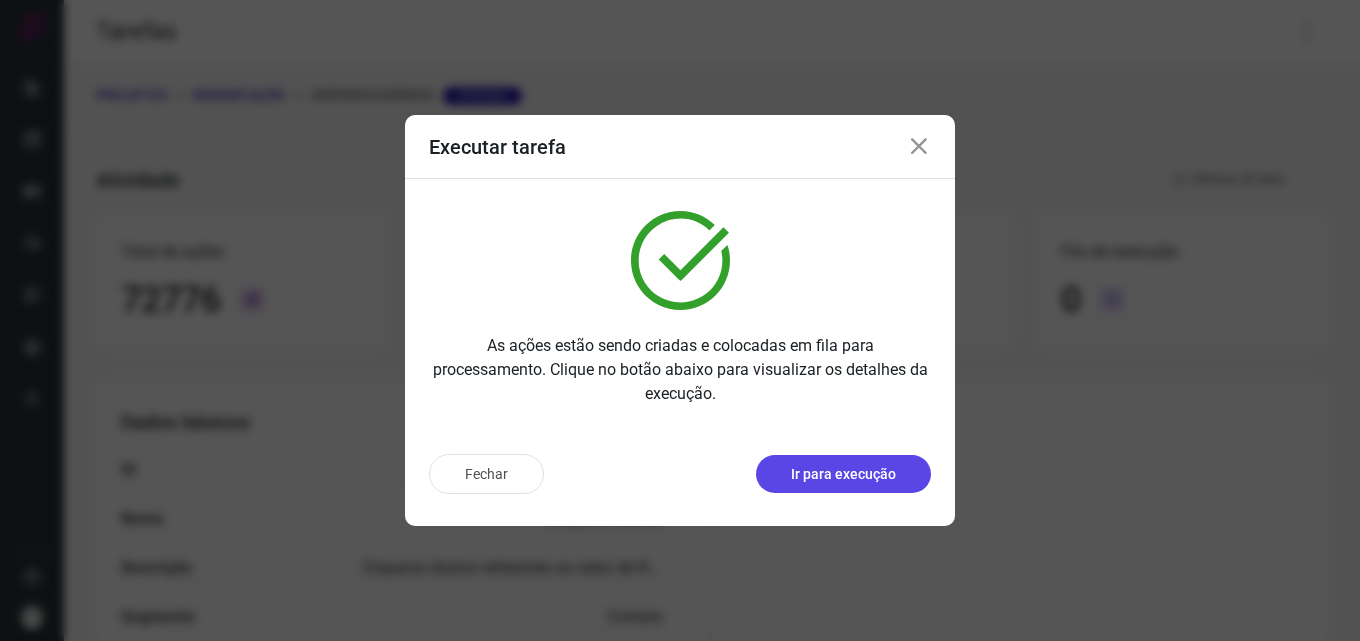 click on "Ir para execução" at bounding box center (843, 474) 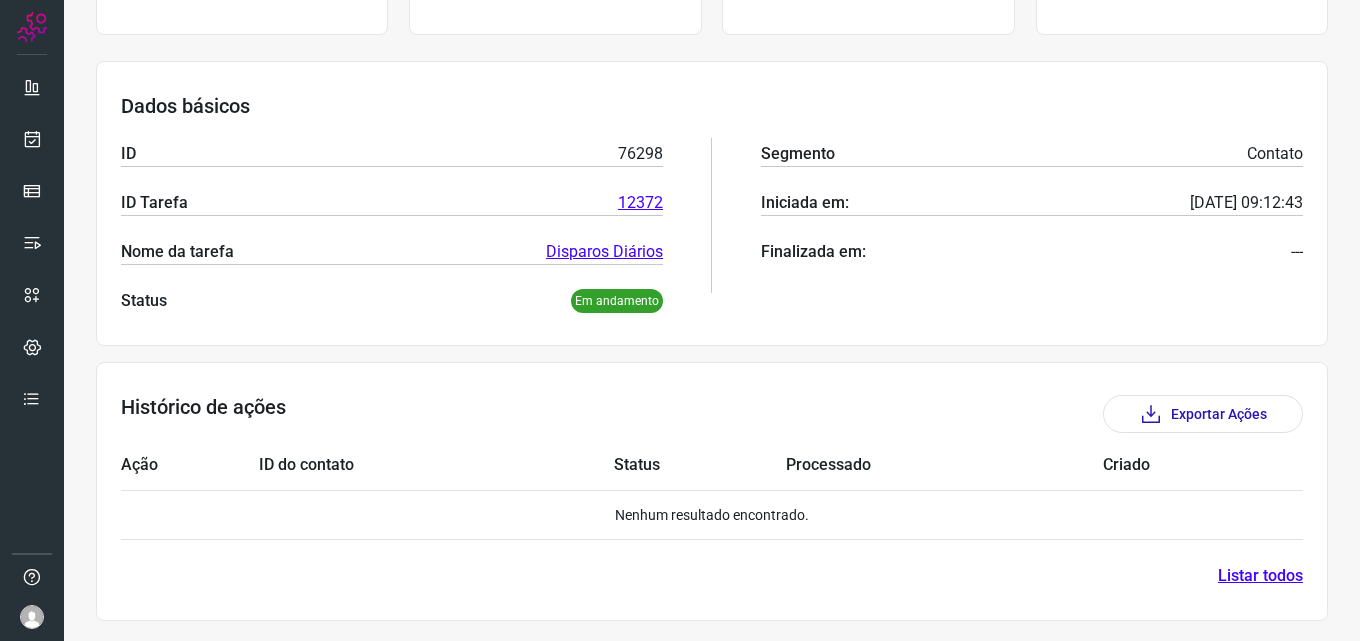 scroll, scrollTop: 0, scrollLeft: 0, axis: both 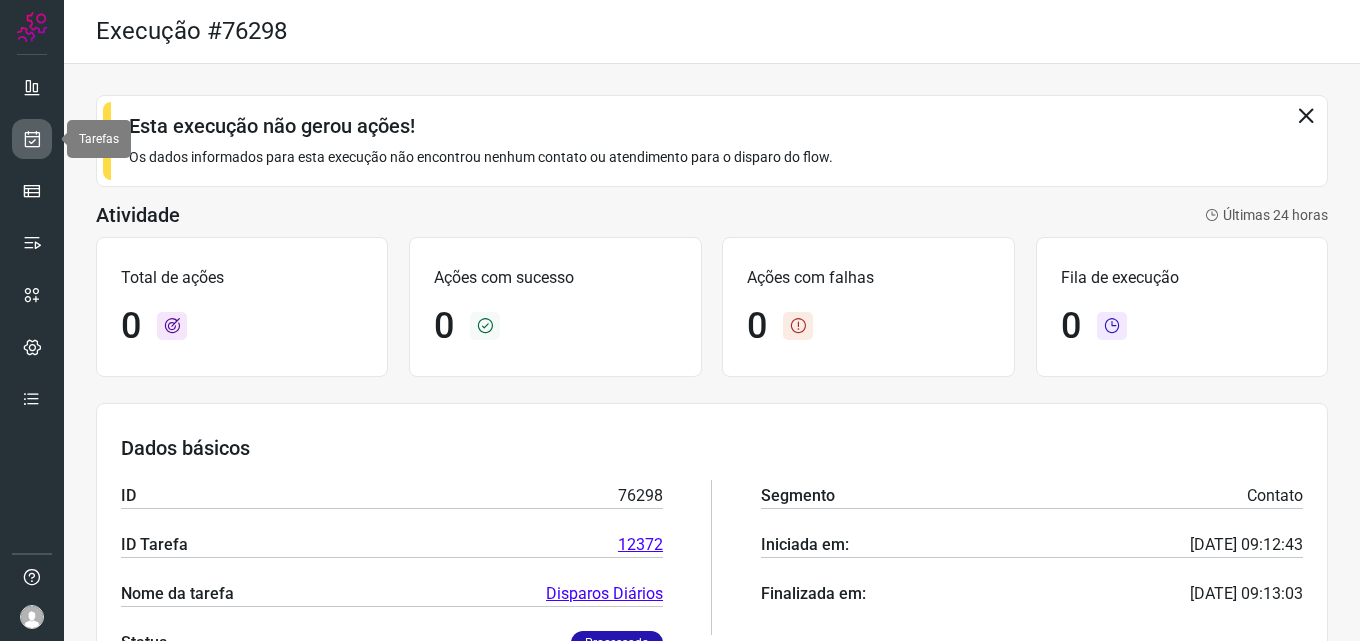 click at bounding box center (32, 139) 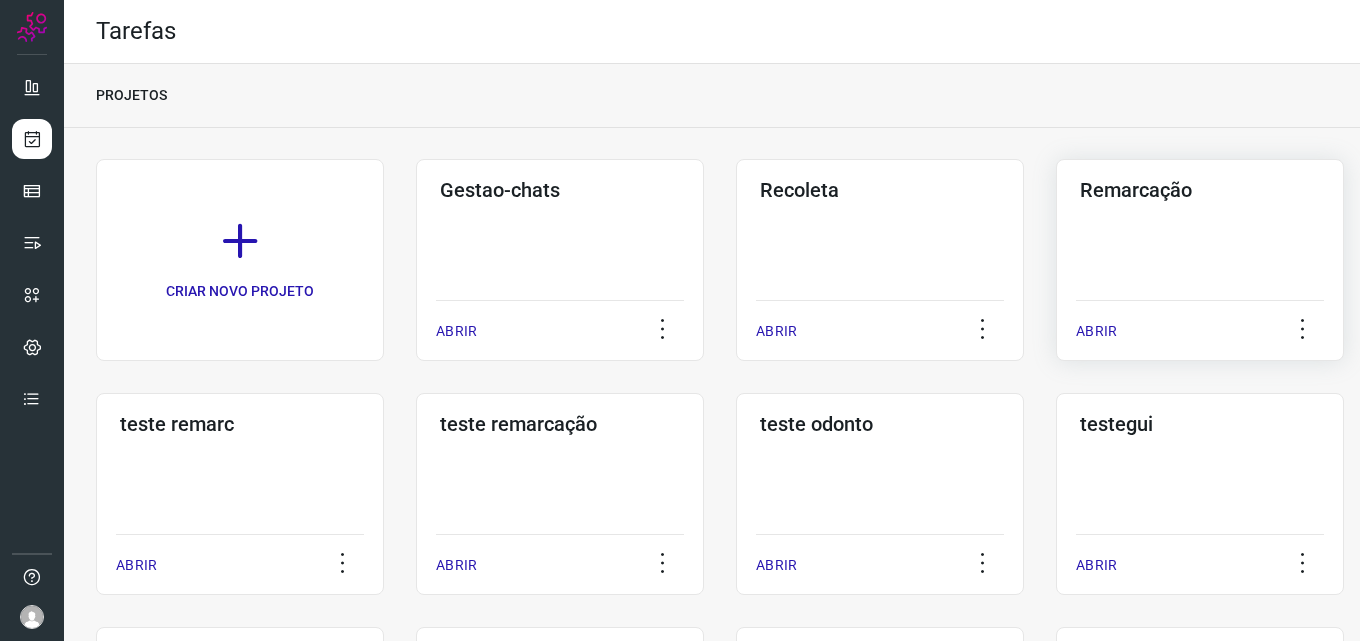 click on "Remarcação  ABRIR" 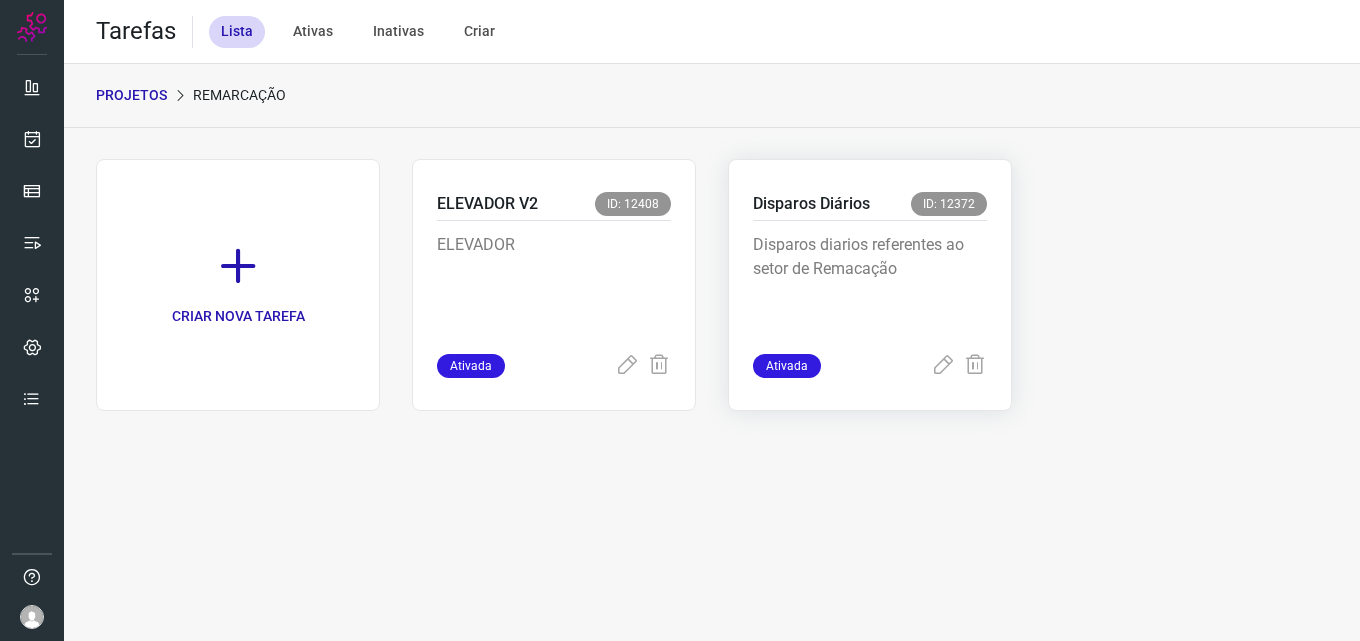 click on "ID: 12372" at bounding box center (949, 204) 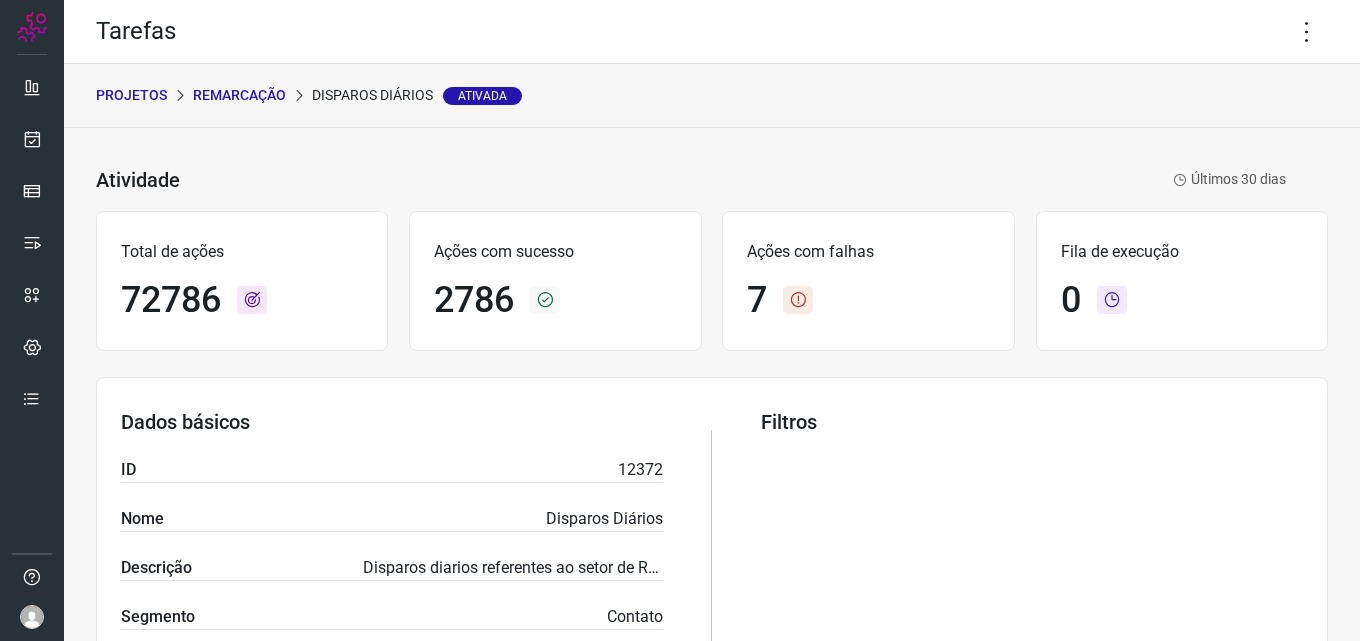 click on "Tarefas" at bounding box center [712, 32] 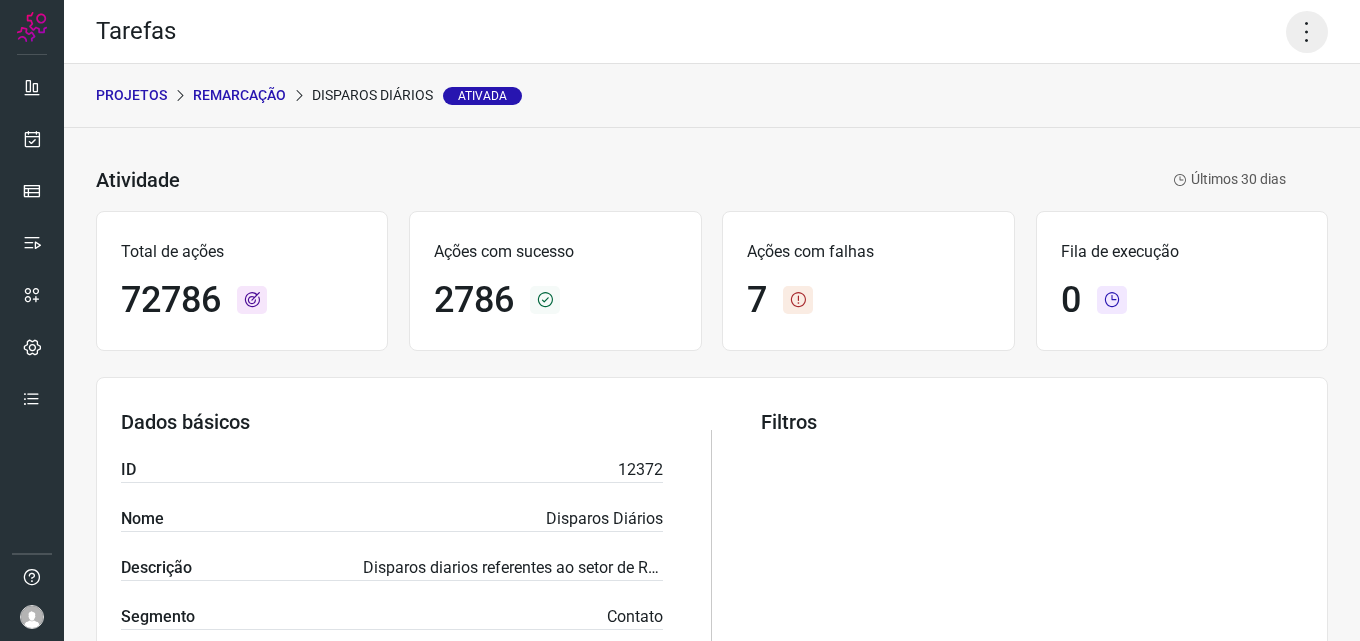 click 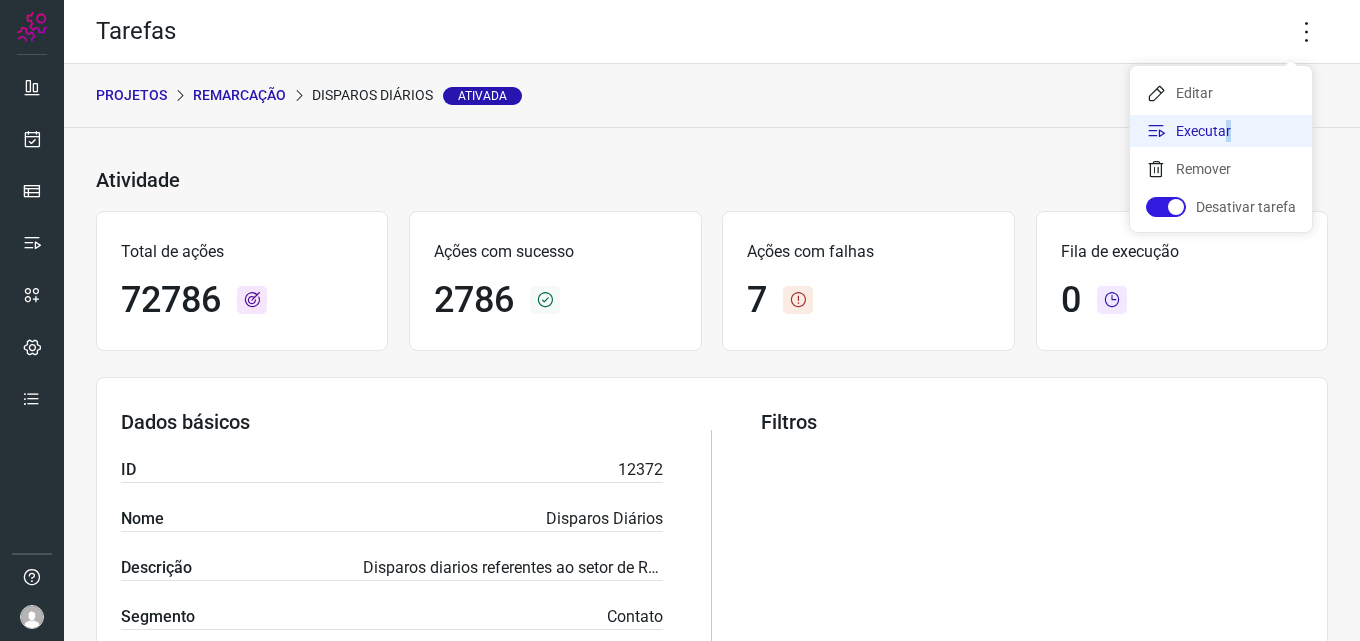 click on "Executar" 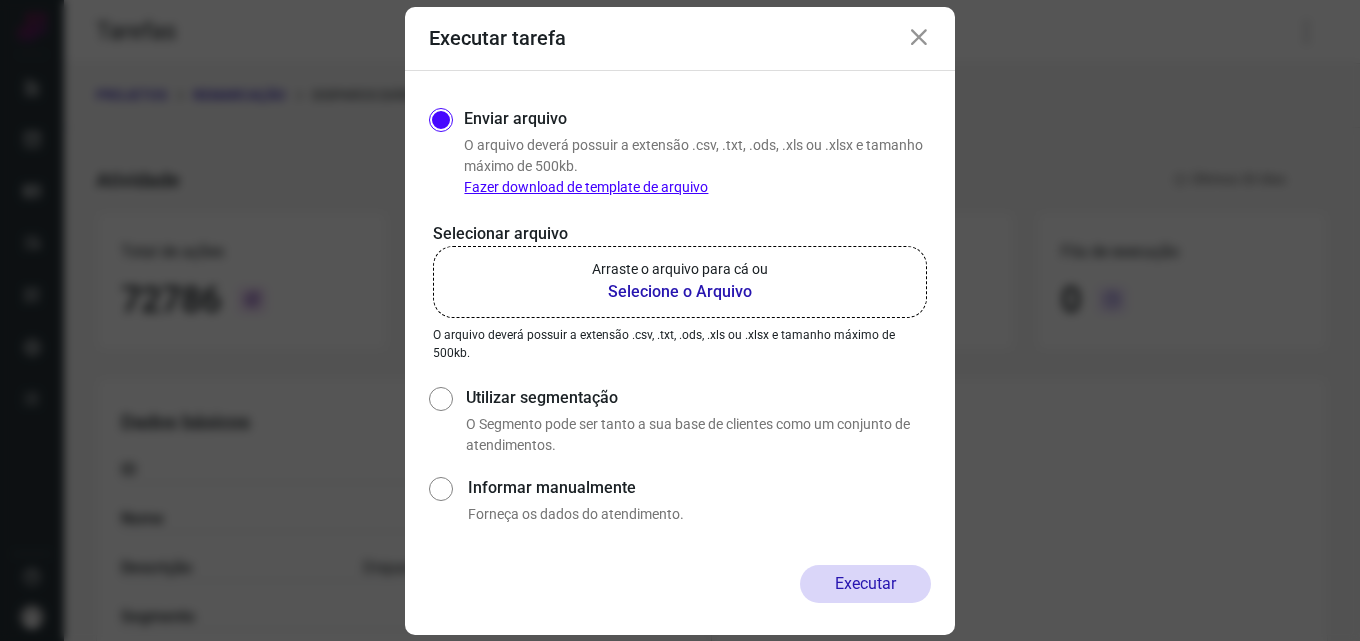 click on "Arraste o arquivo para cá ou" at bounding box center (680, 269) 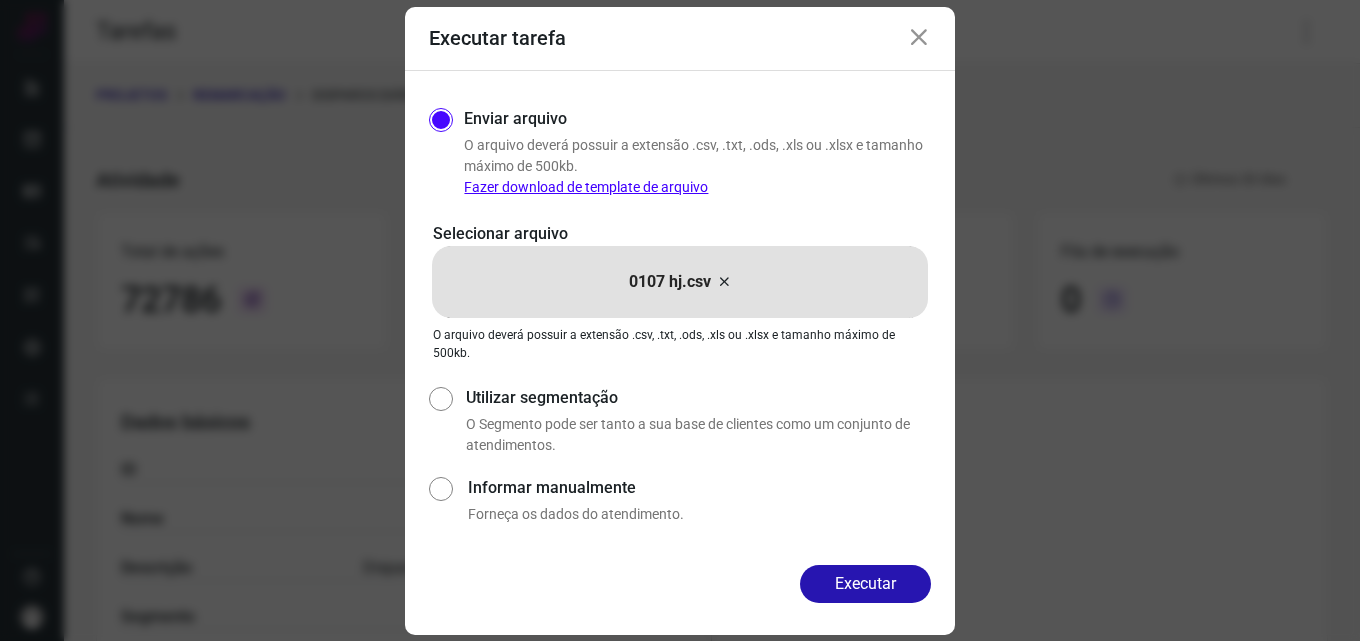 click on "Executar" at bounding box center (865, 584) 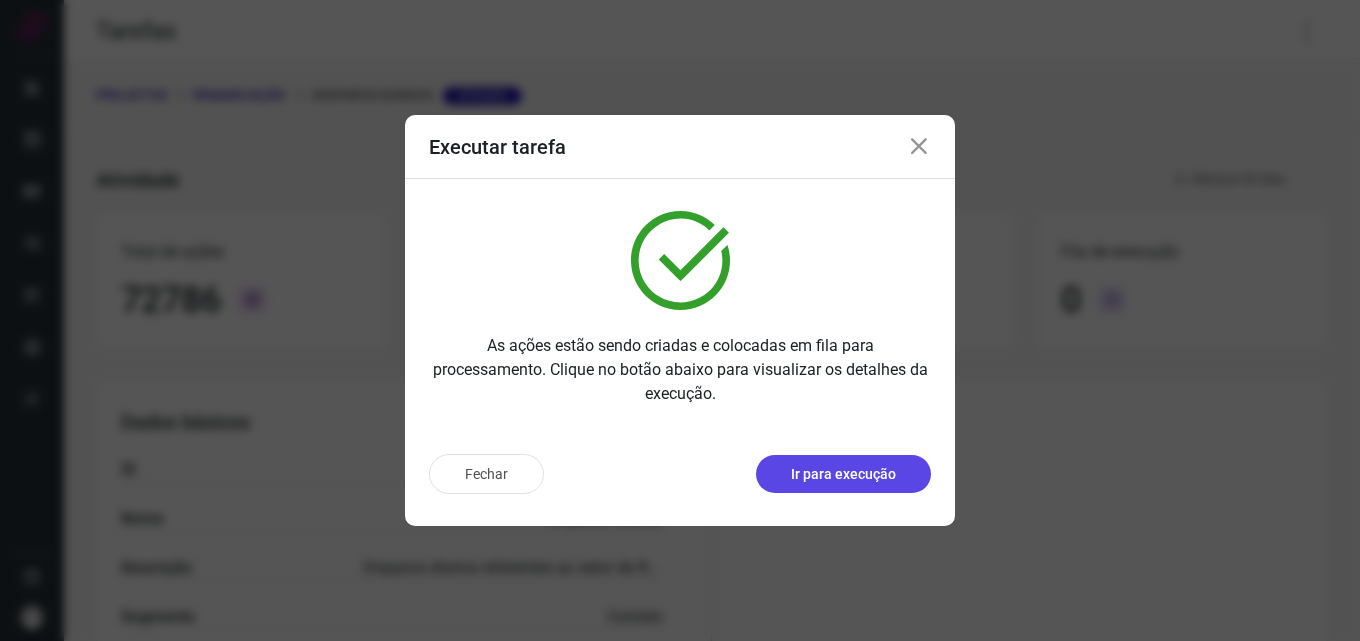 click on "Ir para execução" at bounding box center (843, 474) 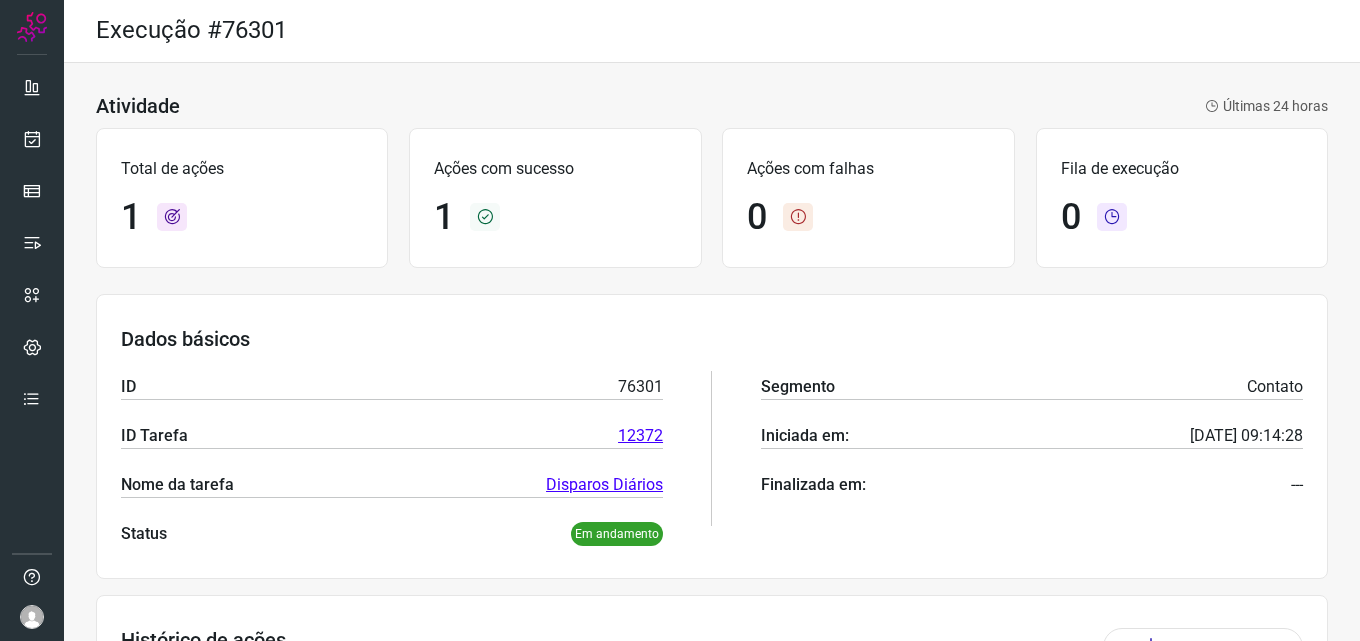 scroll, scrollTop: 0, scrollLeft: 0, axis: both 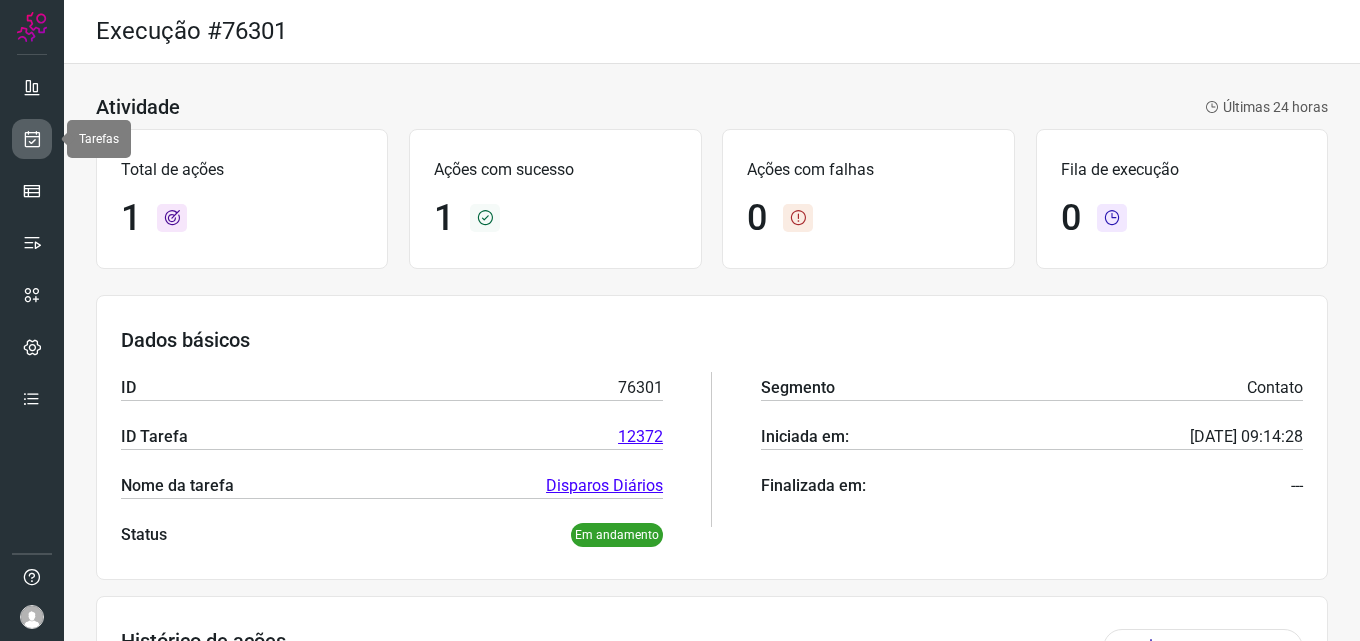 click at bounding box center [32, 139] 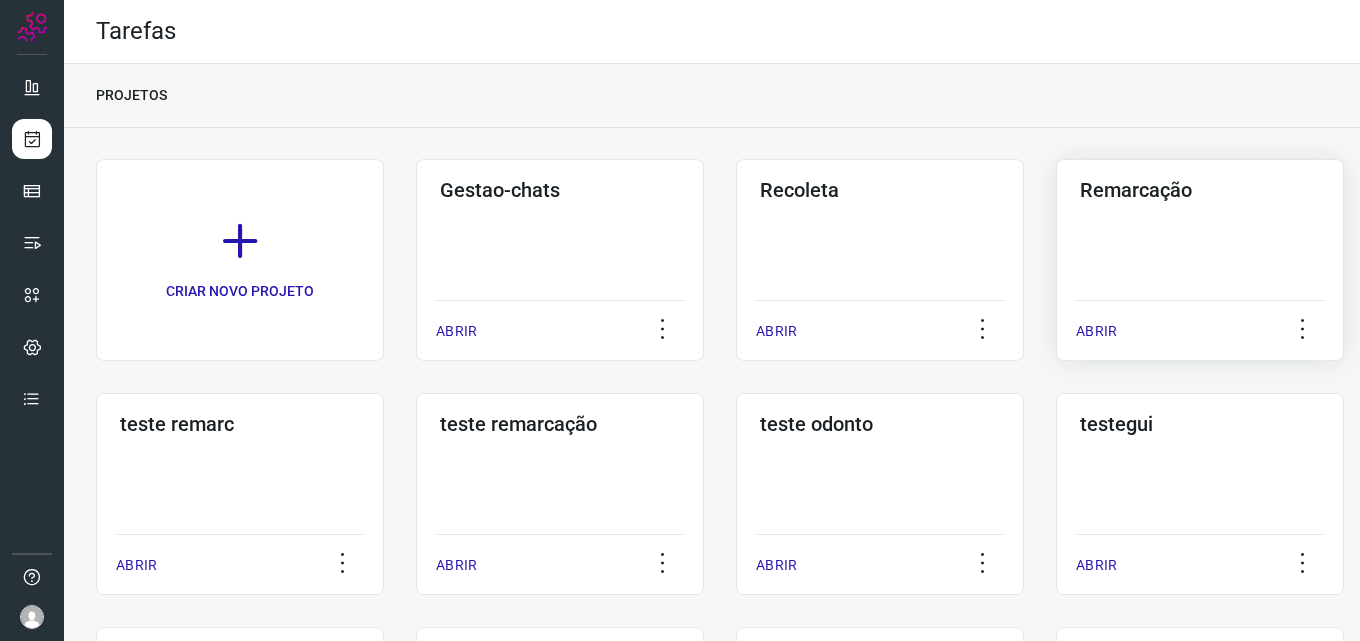 click on "Remarcação" at bounding box center [1200, 190] 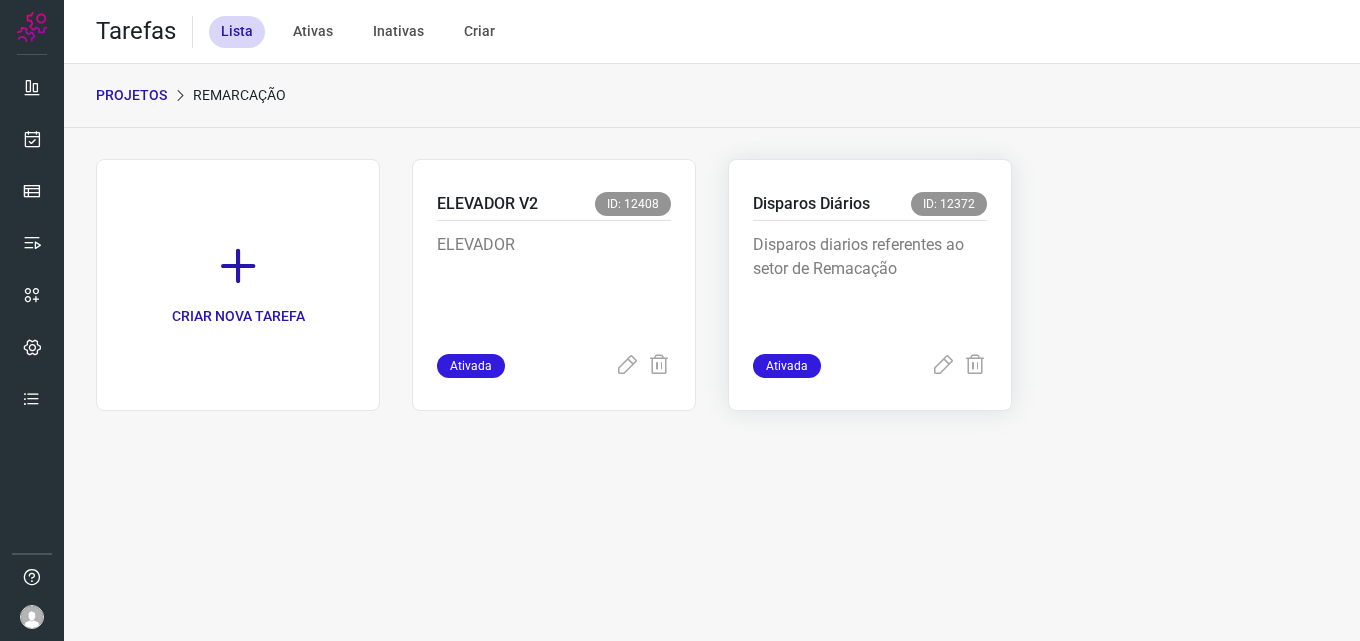 click on "Disparos diarios referentes ao setor de Remacação" at bounding box center (870, 287) 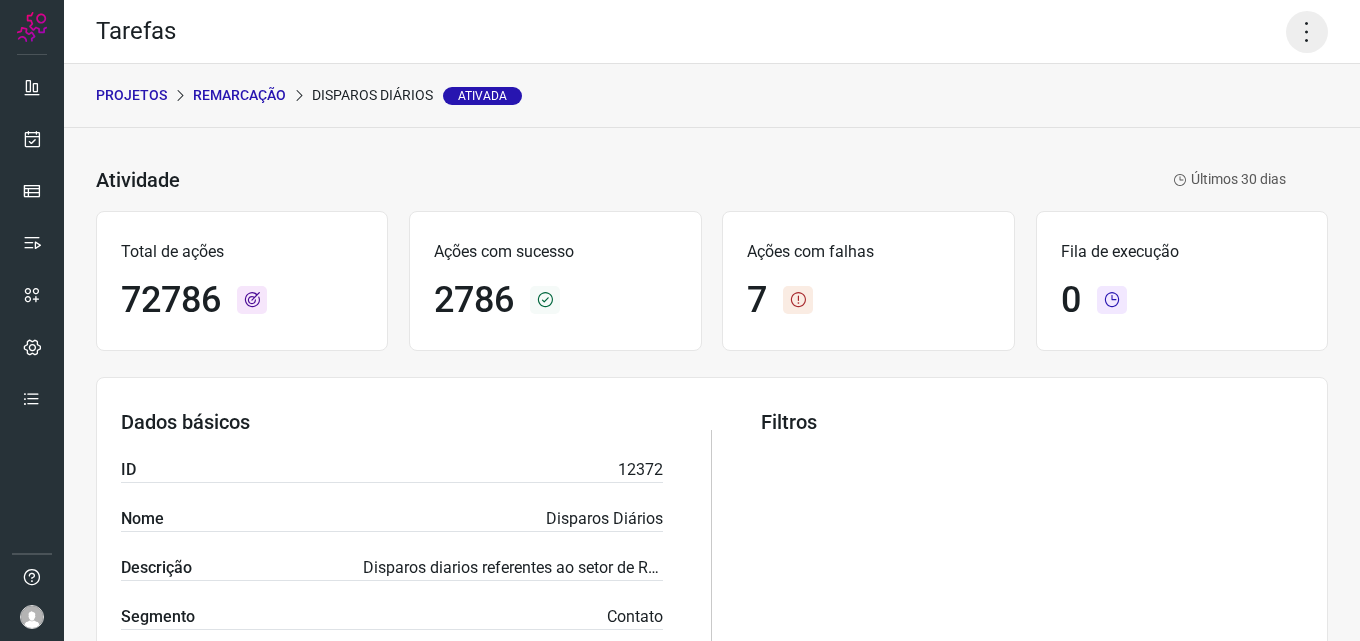 click 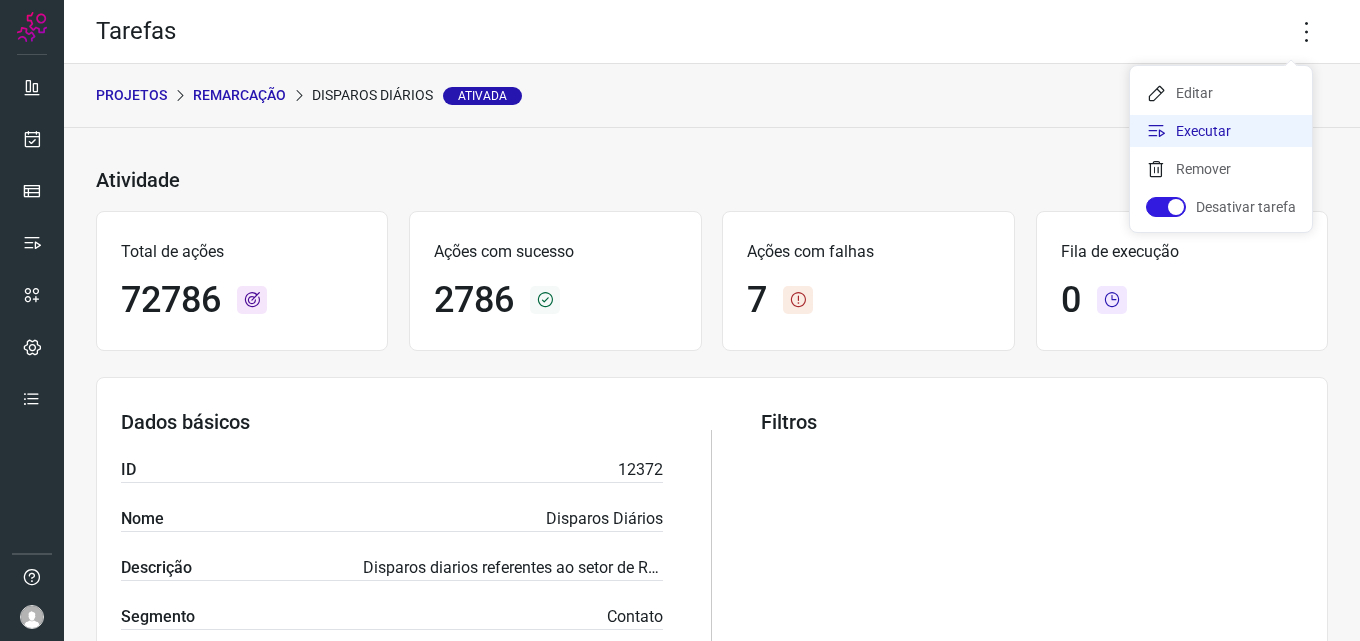 click on "Executar" 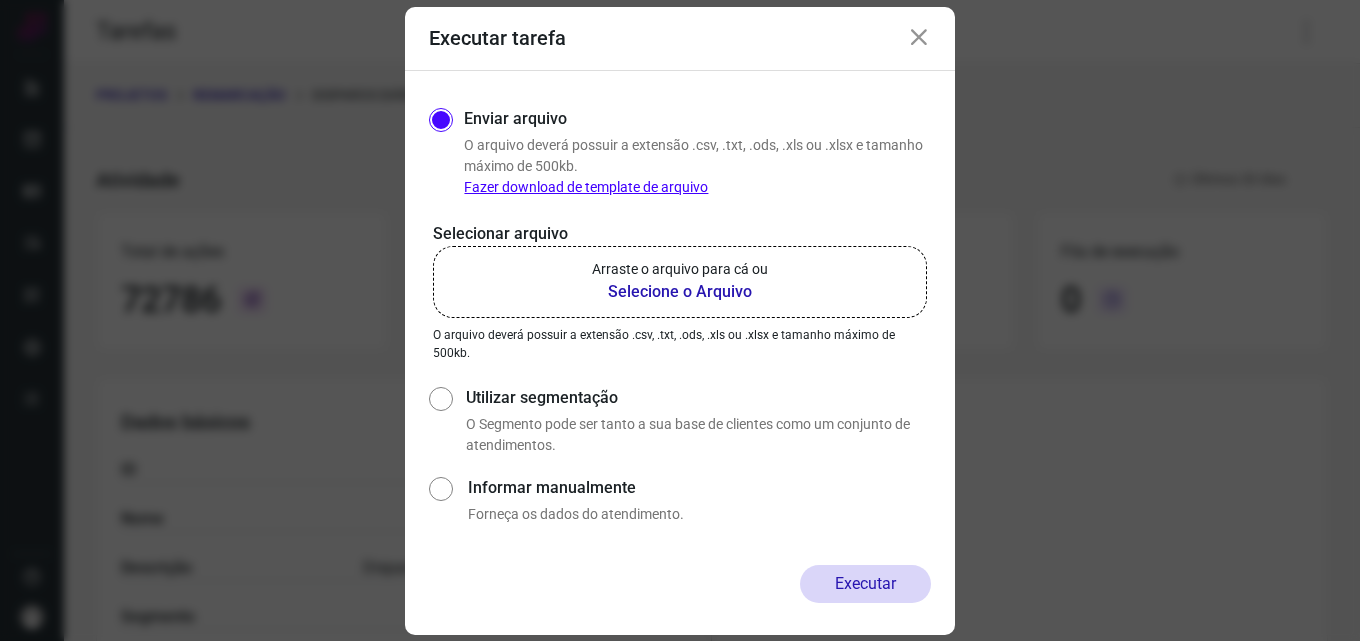 click on "Arraste o arquivo para cá ou" at bounding box center (680, 269) 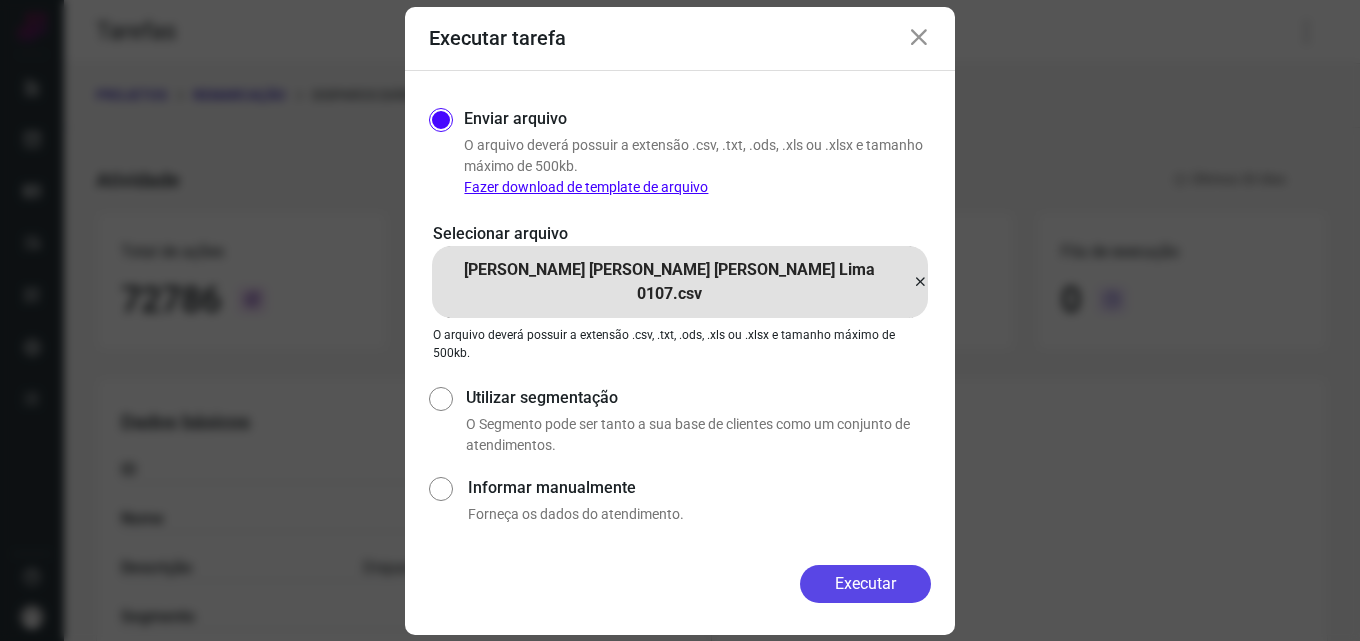 click on "Executar" at bounding box center (865, 584) 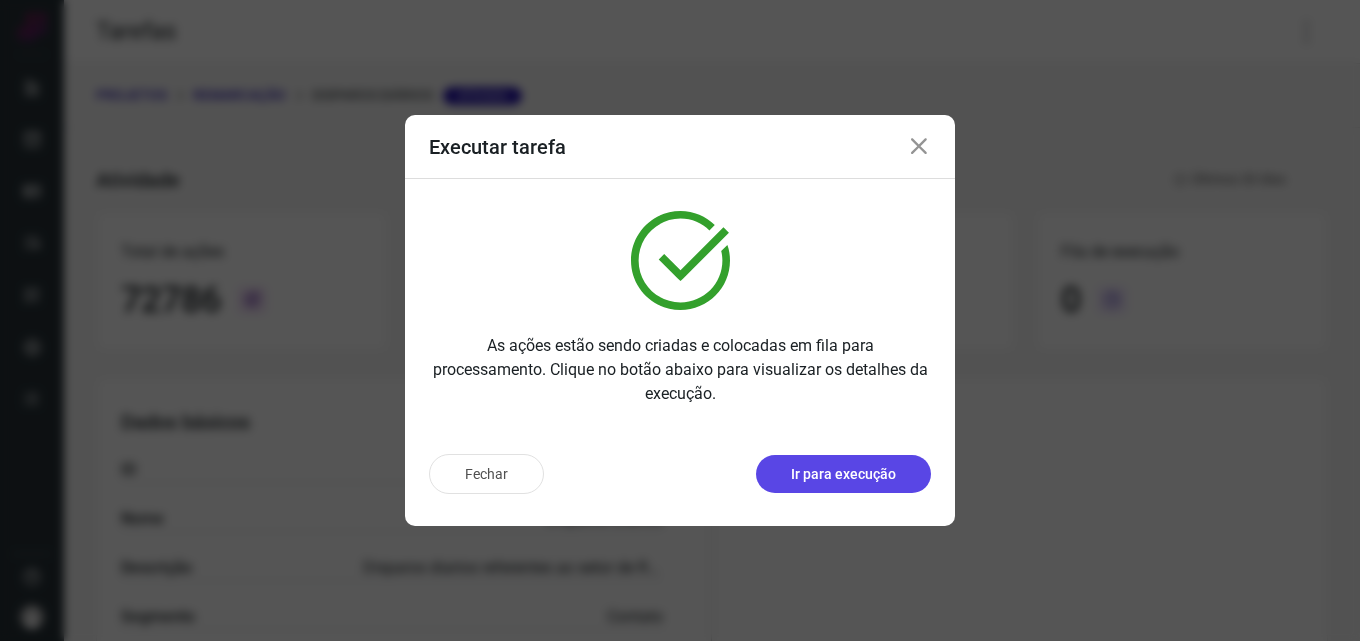 click on "Ir para execução" at bounding box center (843, 474) 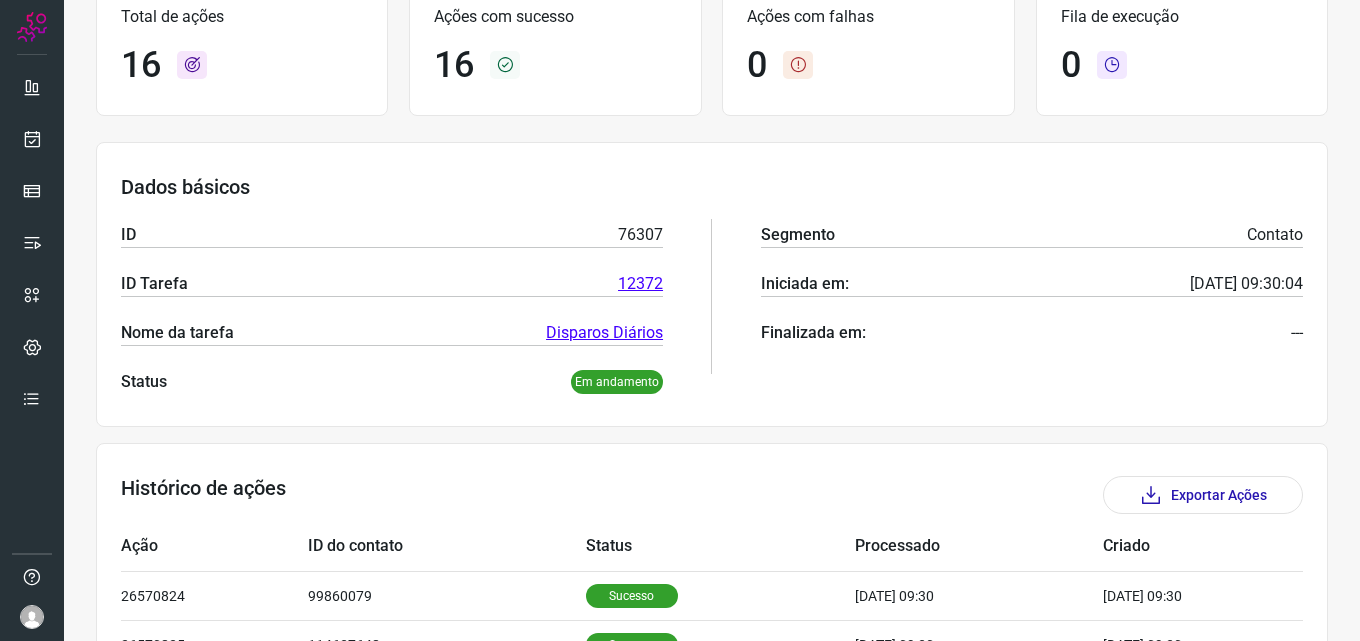 scroll, scrollTop: 0, scrollLeft: 0, axis: both 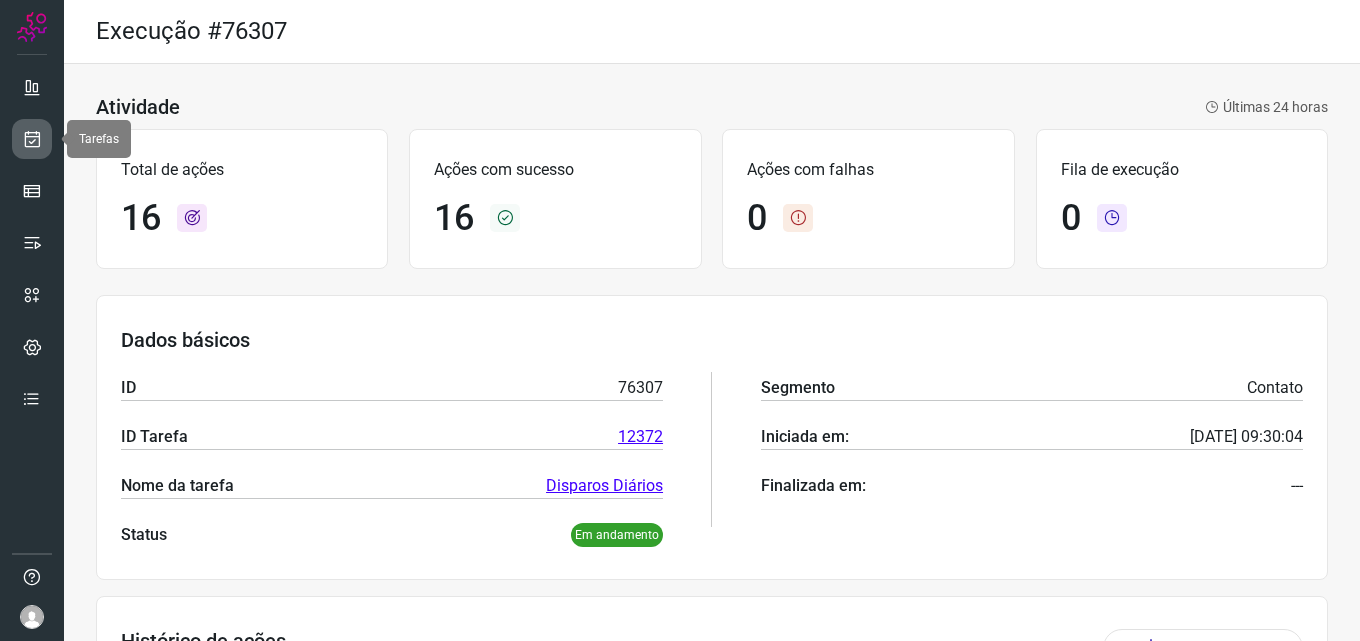 click at bounding box center [32, 139] 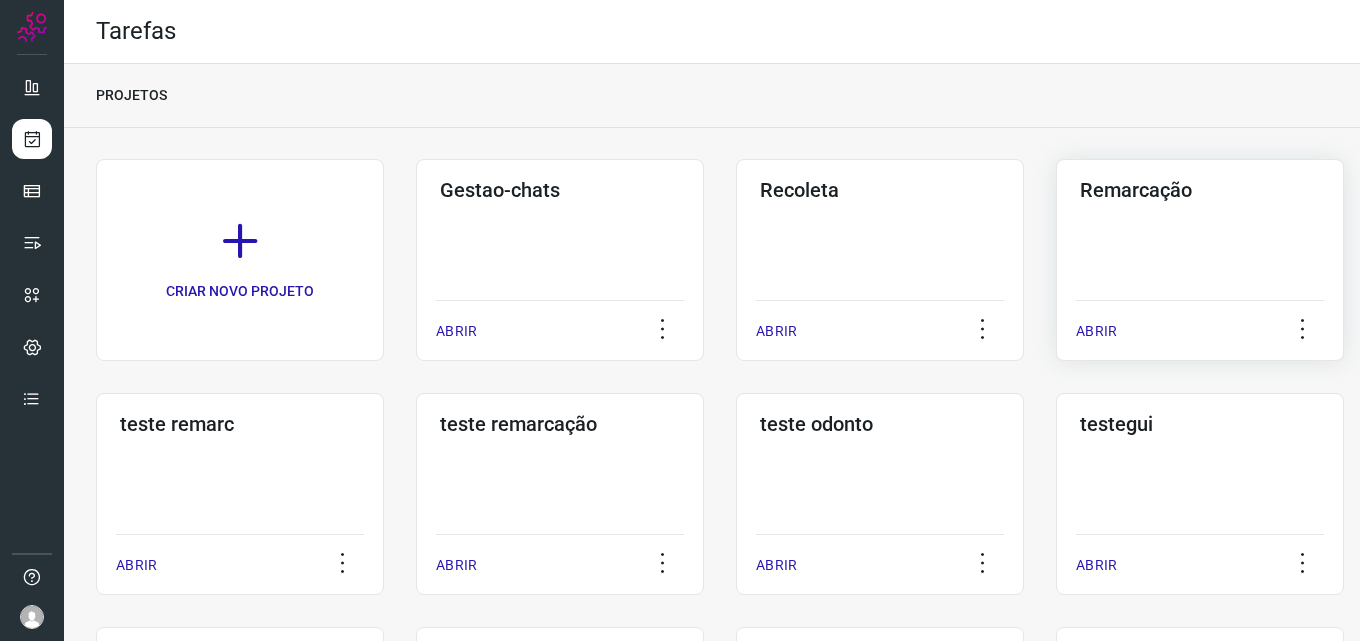 click on "Remarcação  ABRIR" 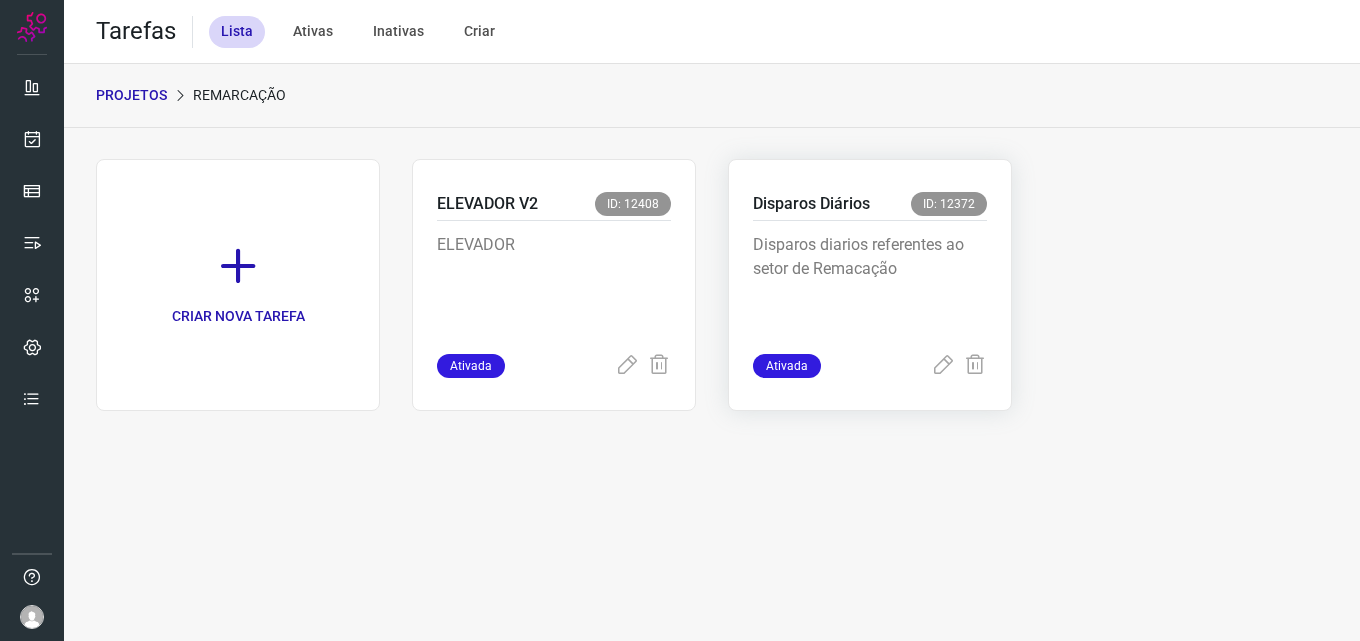 click on "Disparos diarios referentes ao setor de Remacação" at bounding box center (870, 287) 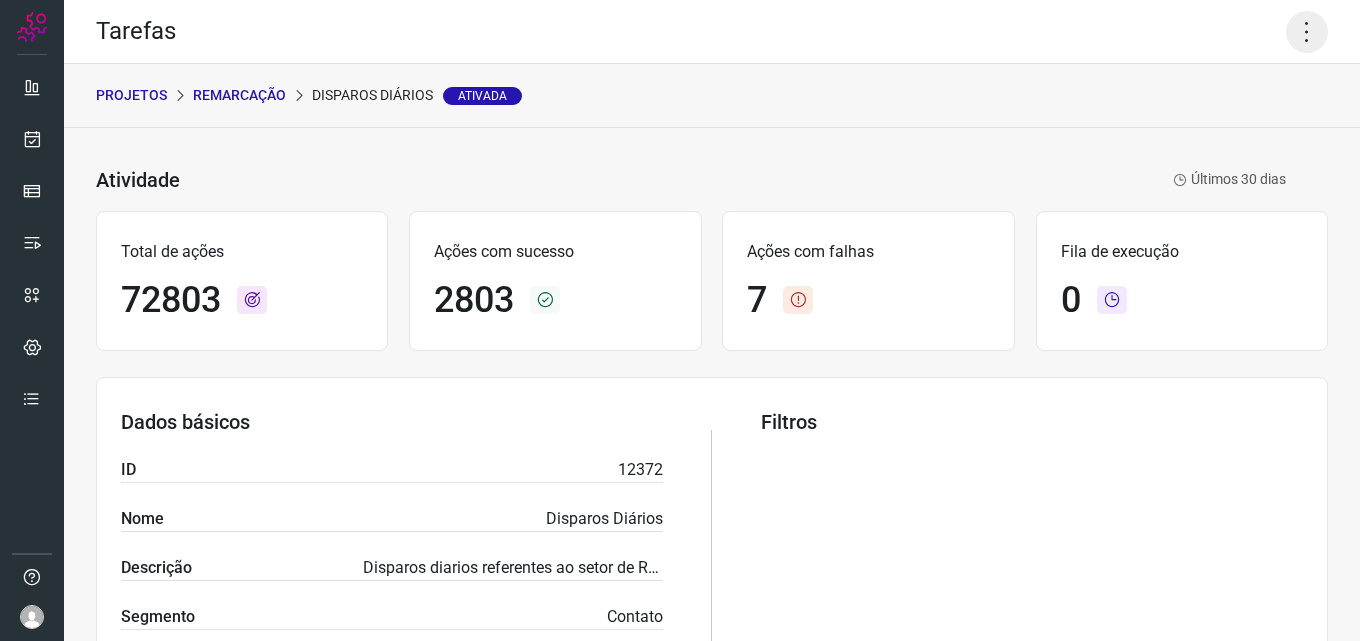 click 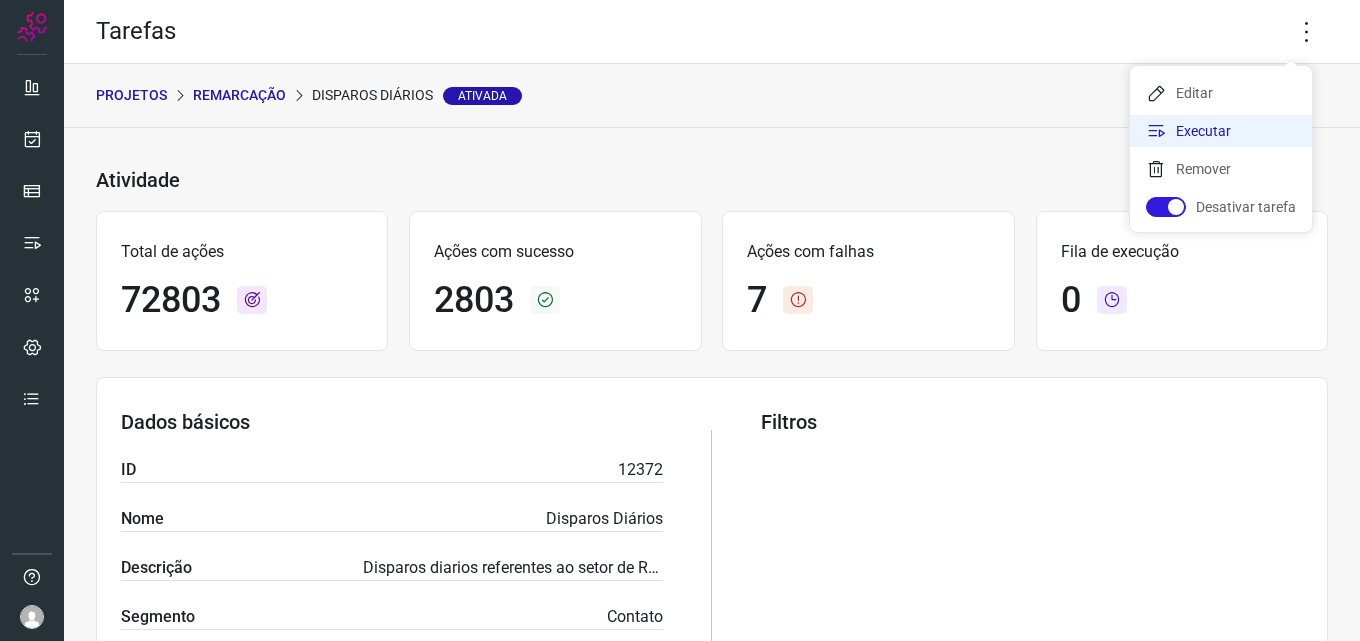click on "Executar" 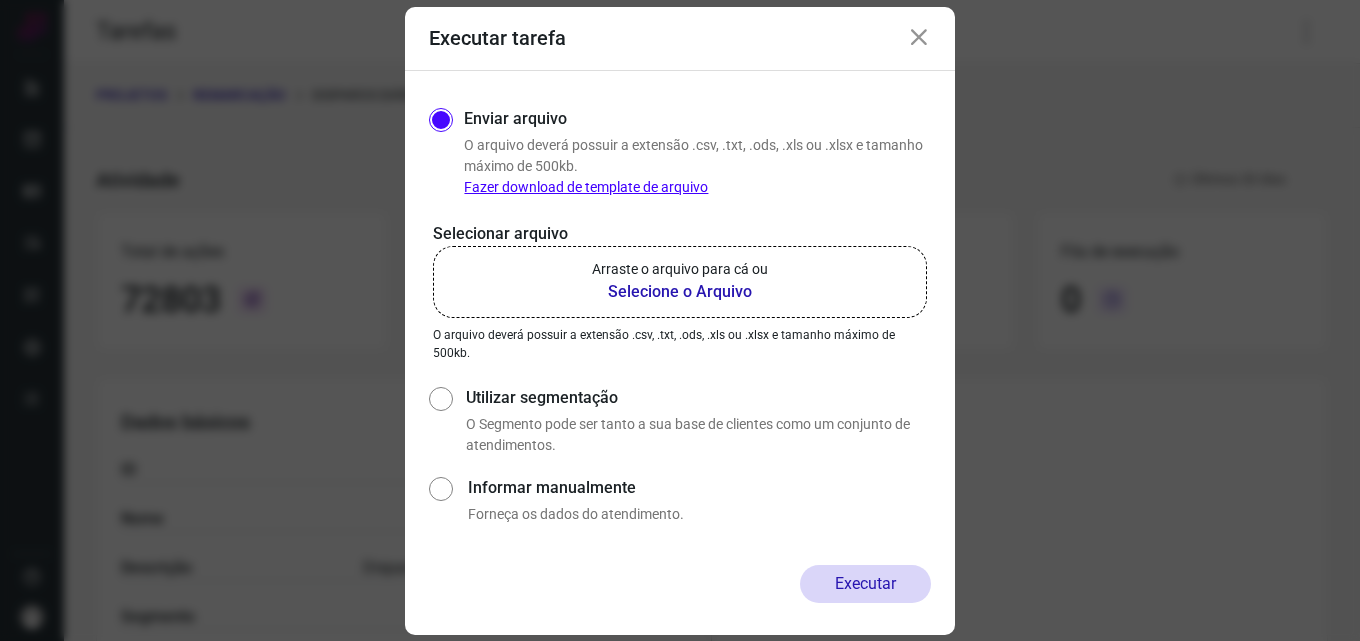 click on "Arraste o arquivo para cá ou" at bounding box center (680, 269) 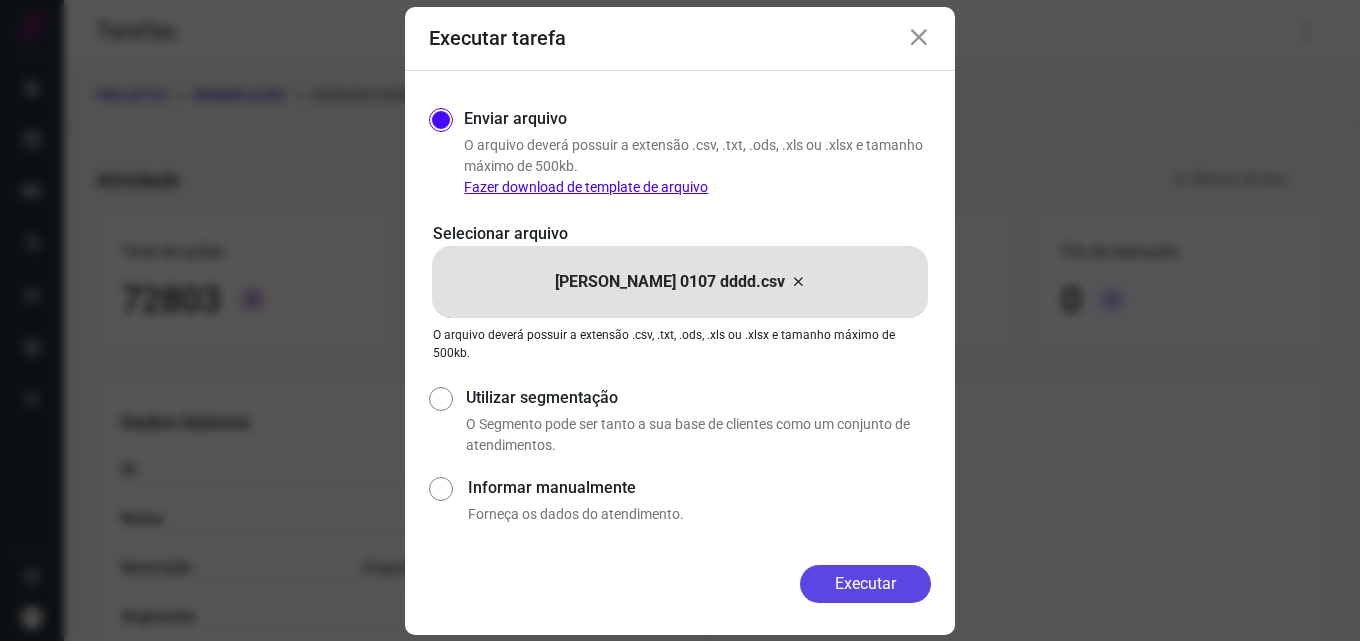 click on "Executar" at bounding box center (865, 584) 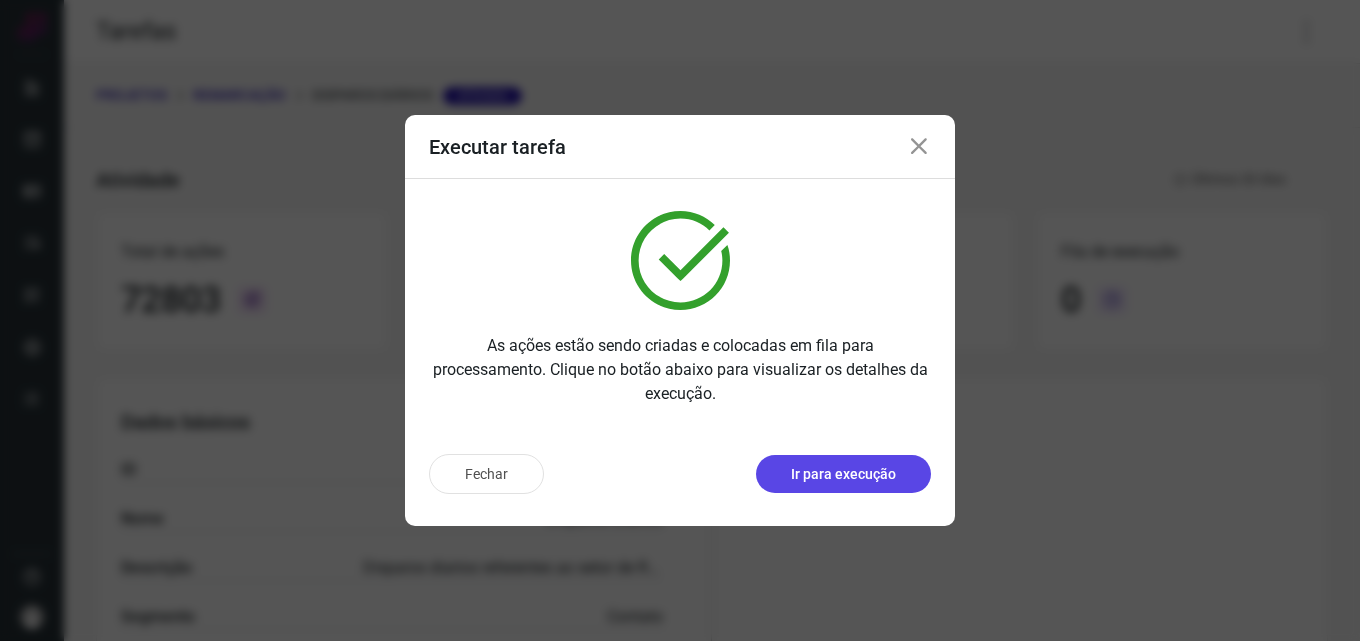 click on "Ir para execução" at bounding box center [843, 474] 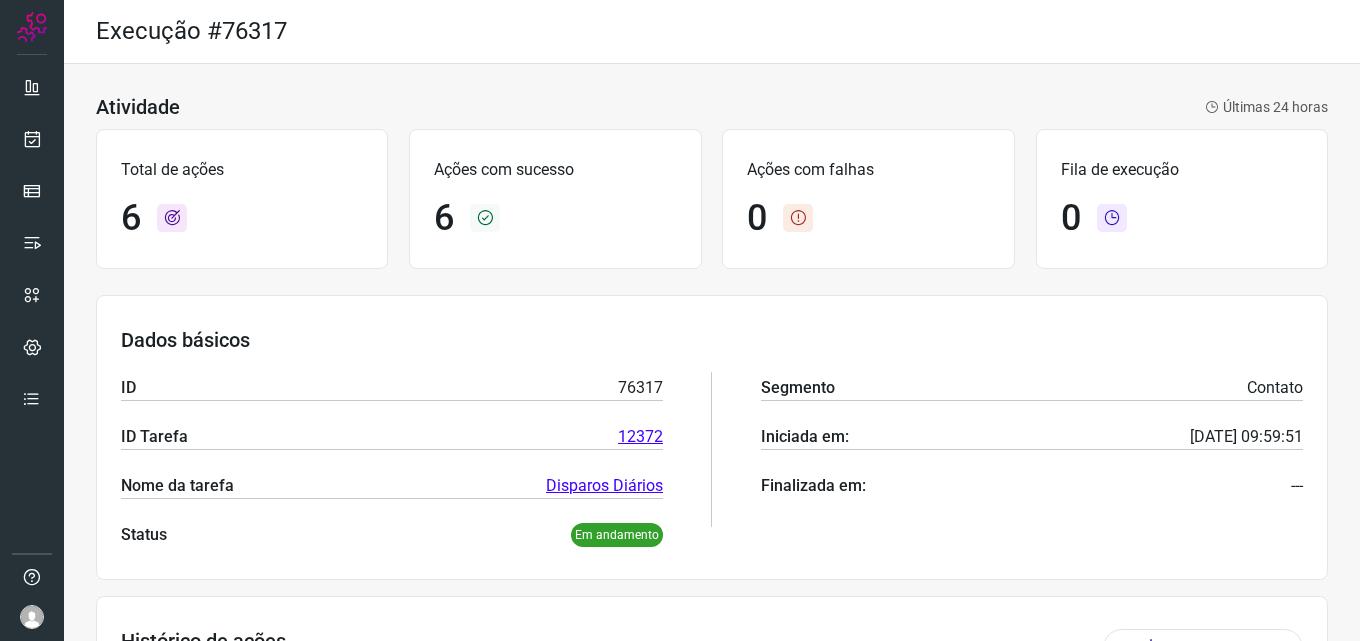 scroll, scrollTop: 478, scrollLeft: 0, axis: vertical 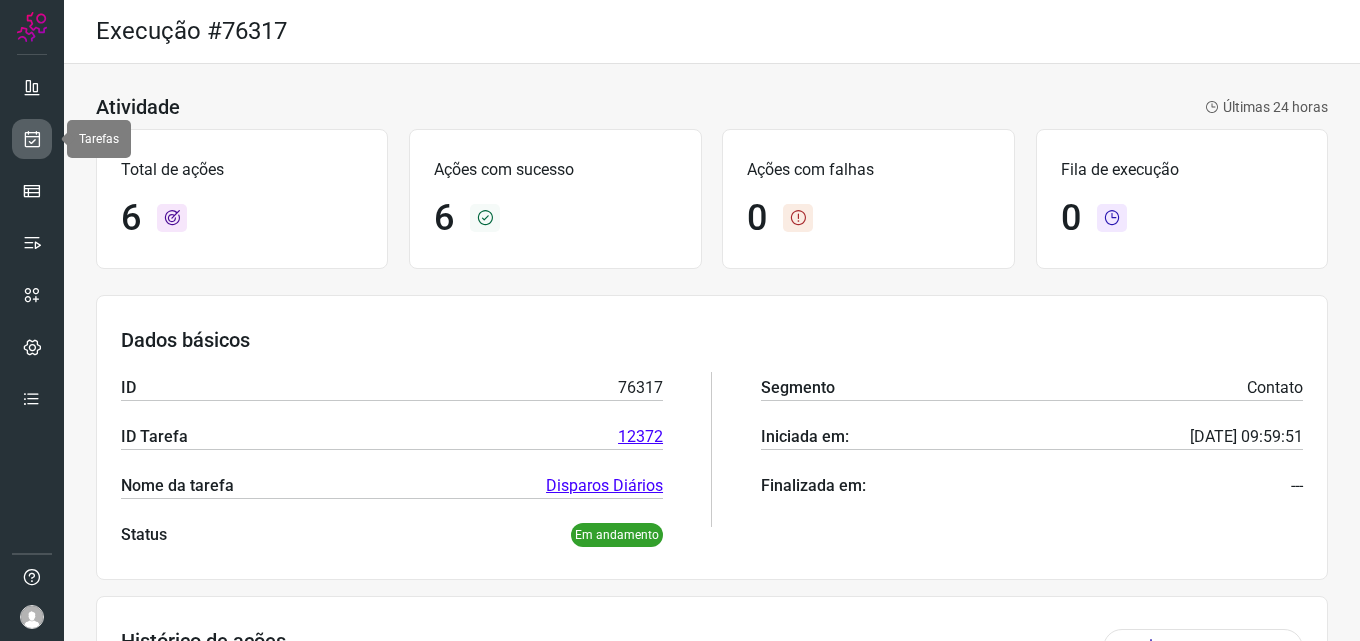 click at bounding box center [32, 139] 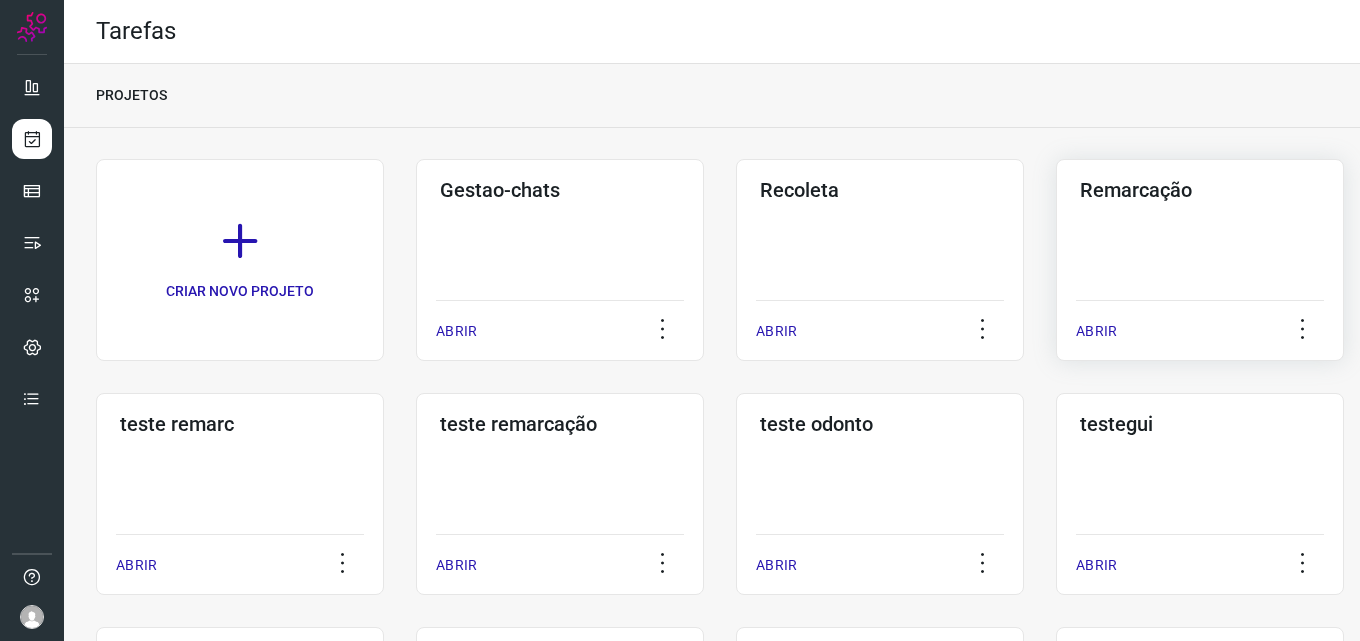 click on "Remarcação  ABRIR" 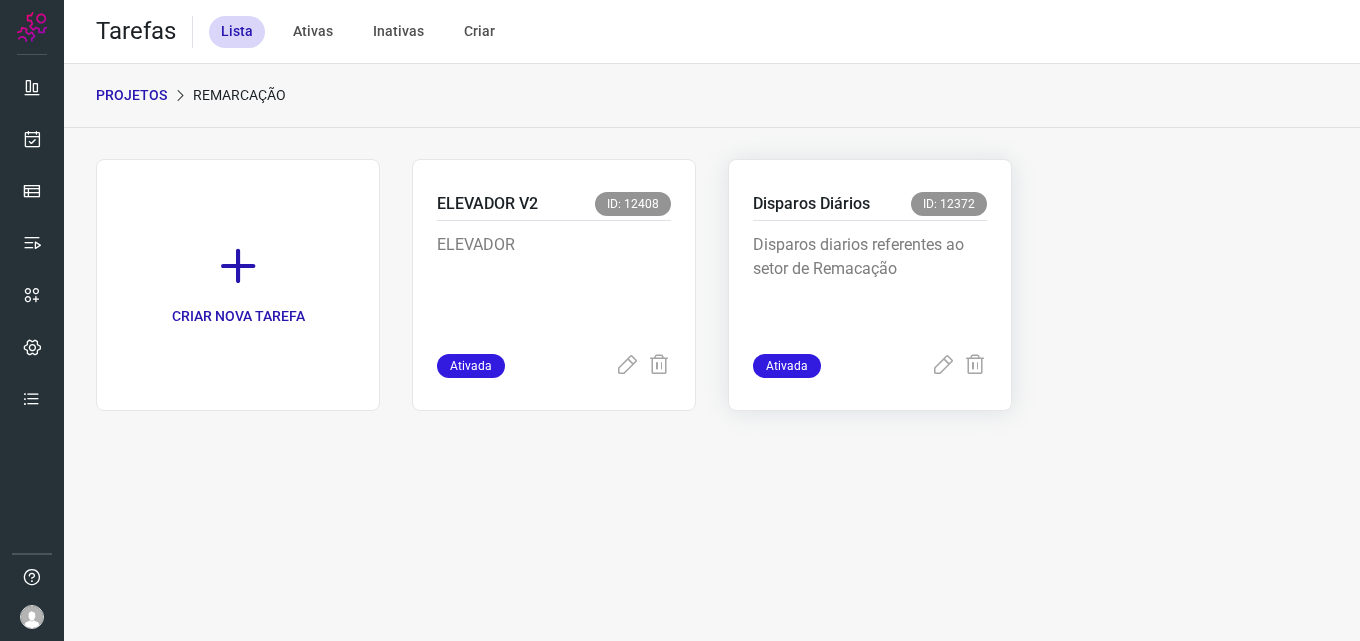 click on "Disparos Diários ID: 12372" at bounding box center [870, 206] 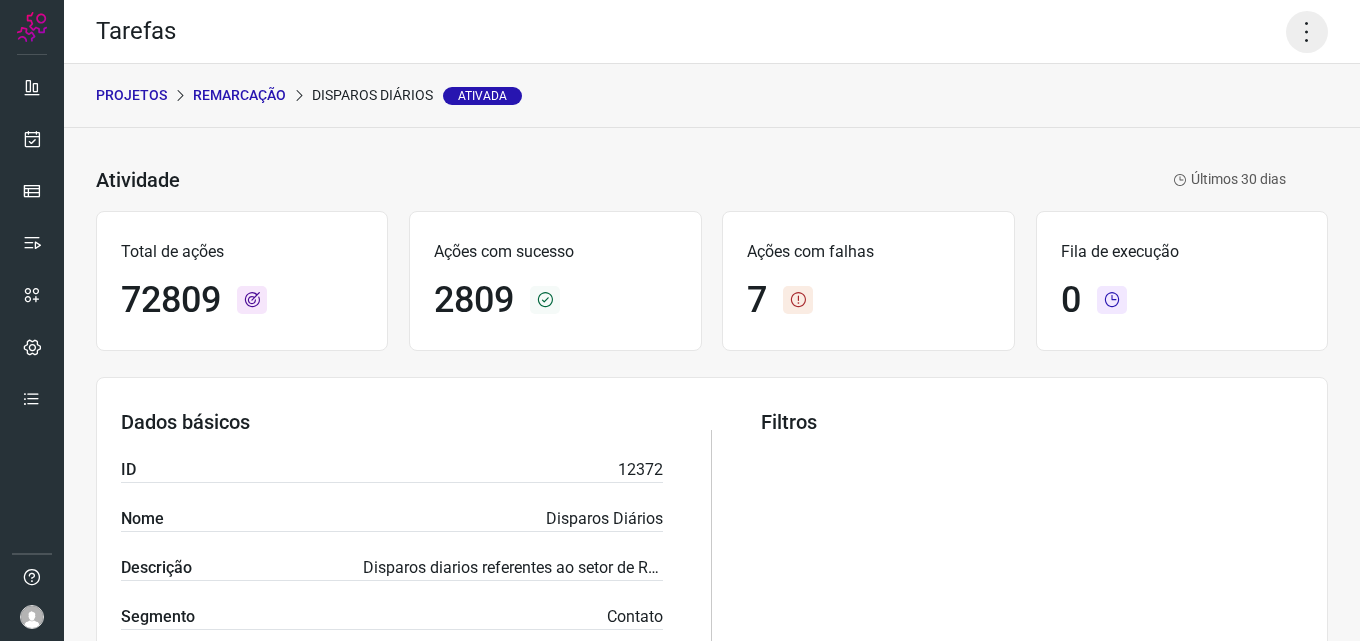 click 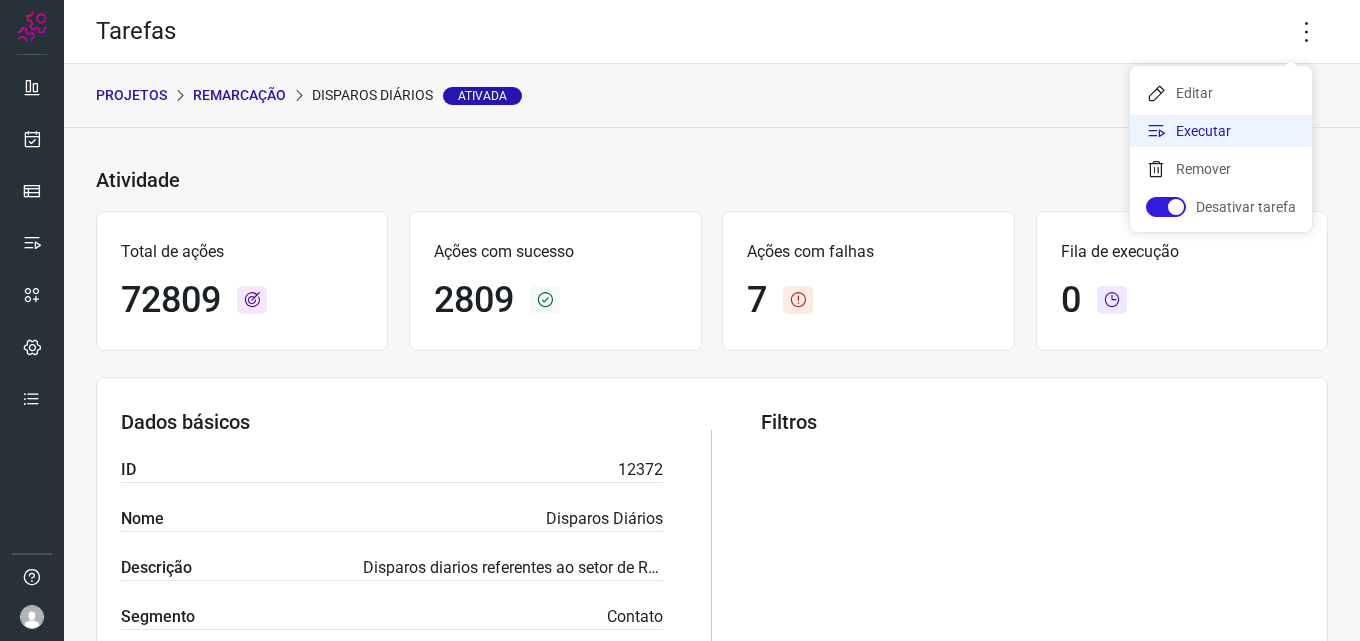 click on "Executar" 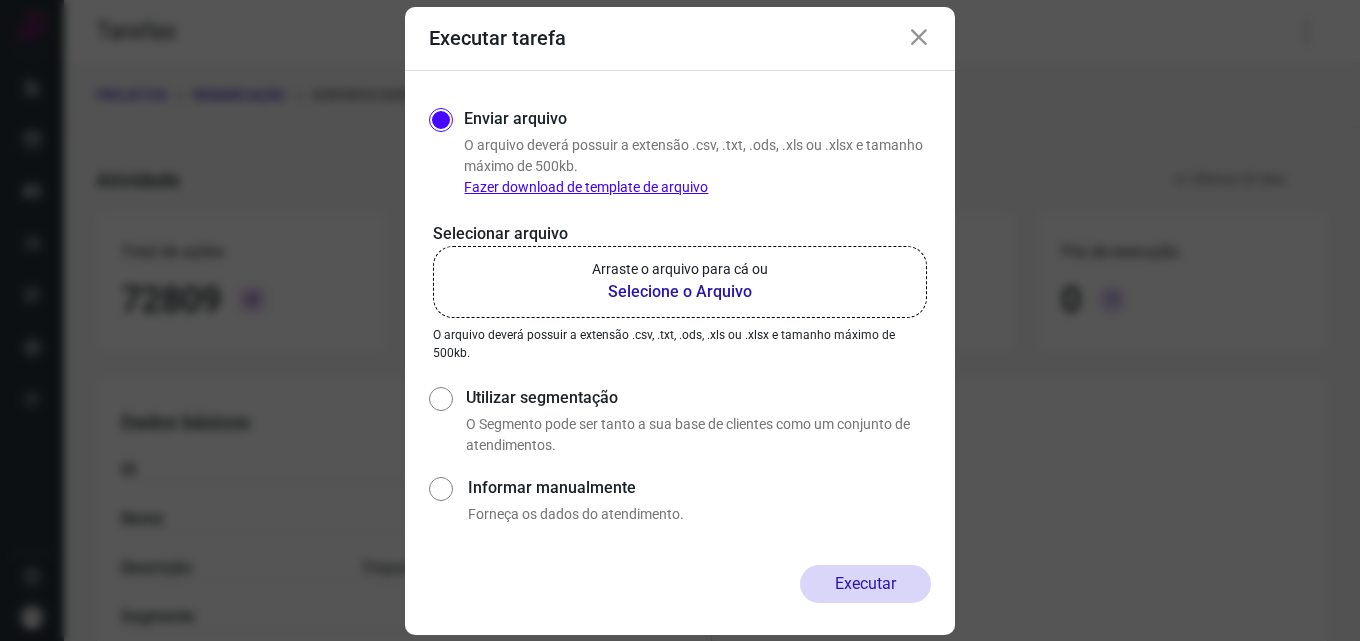 click on "Selecione o Arquivo" at bounding box center [680, 292] 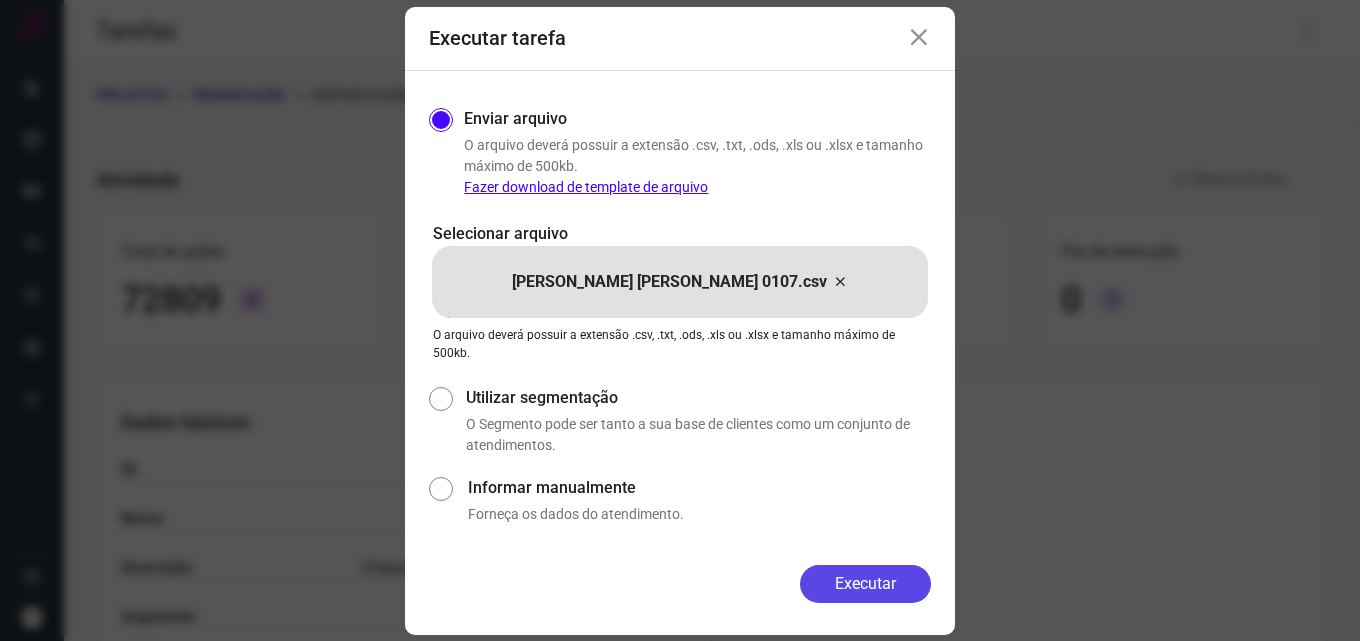 click on "Executar" at bounding box center (865, 584) 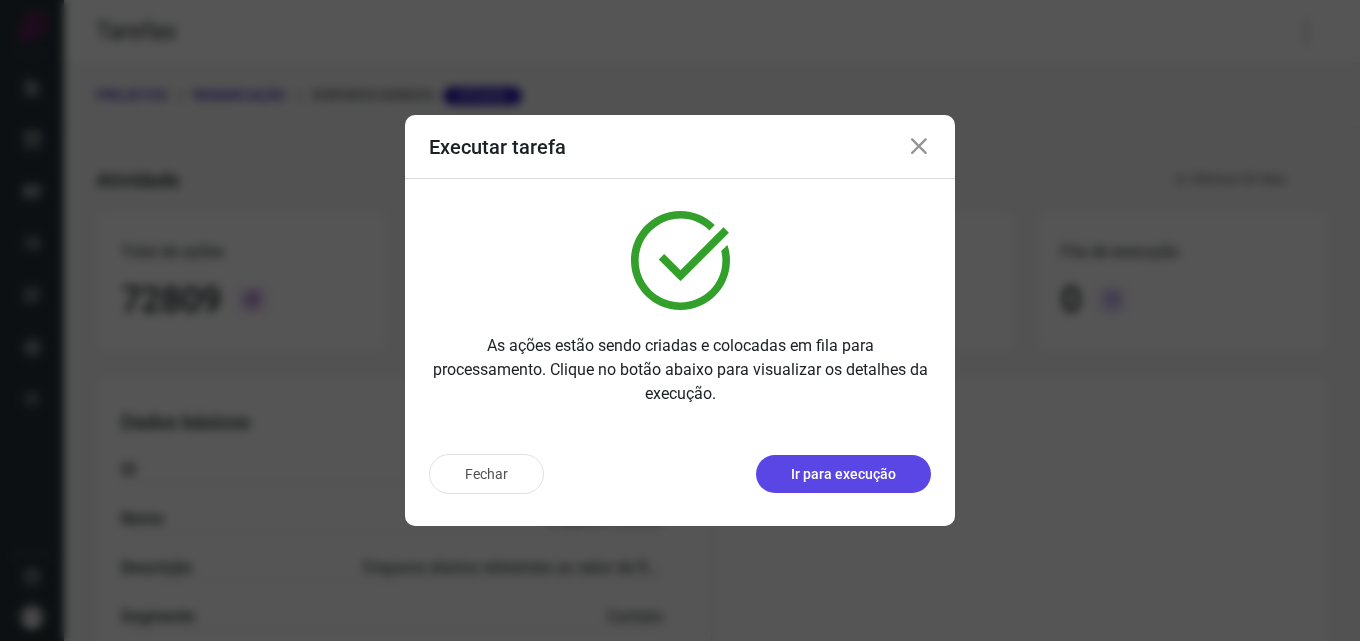 click on "Ir para execução" at bounding box center [843, 474] 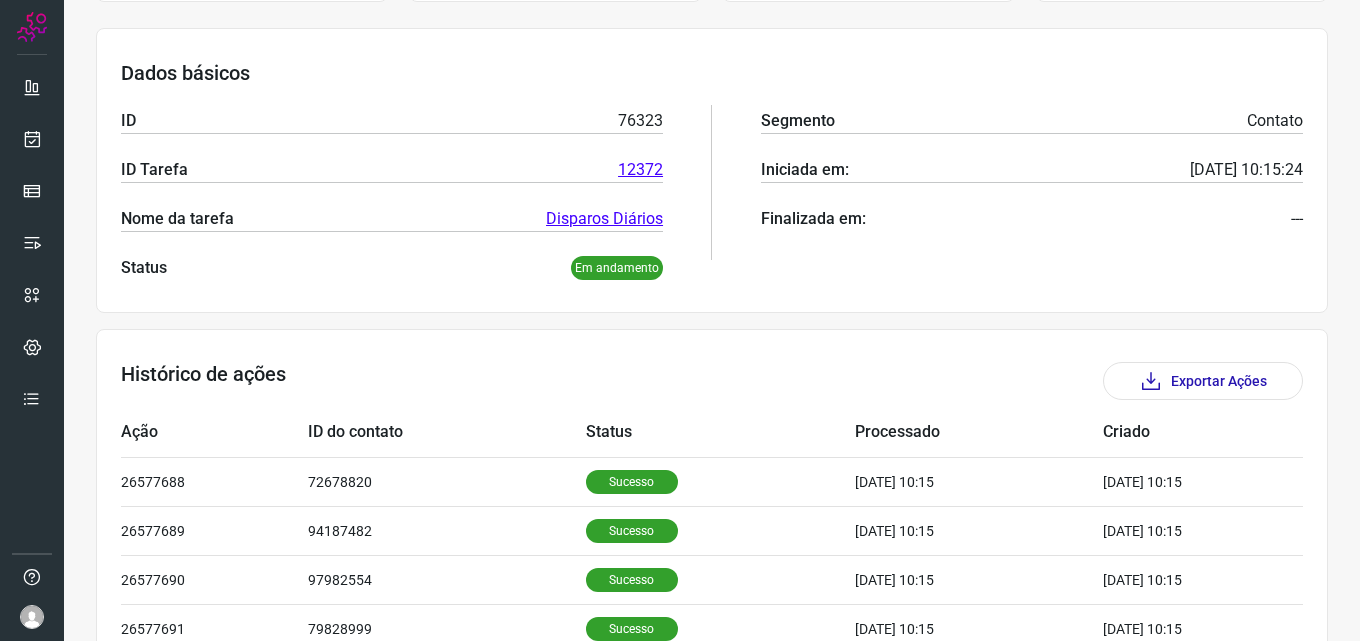 scroll, scrollTop: 500, scrollLeft: 0, axis: vertical 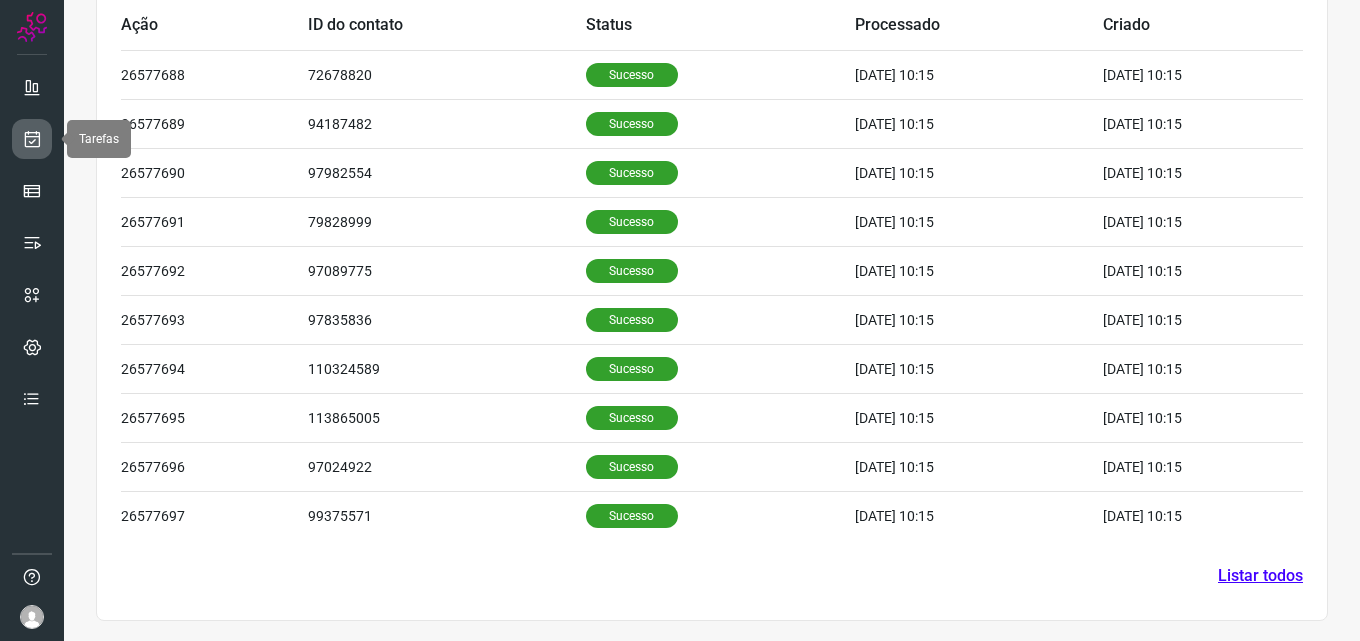 click at bounding box center (32, 139) 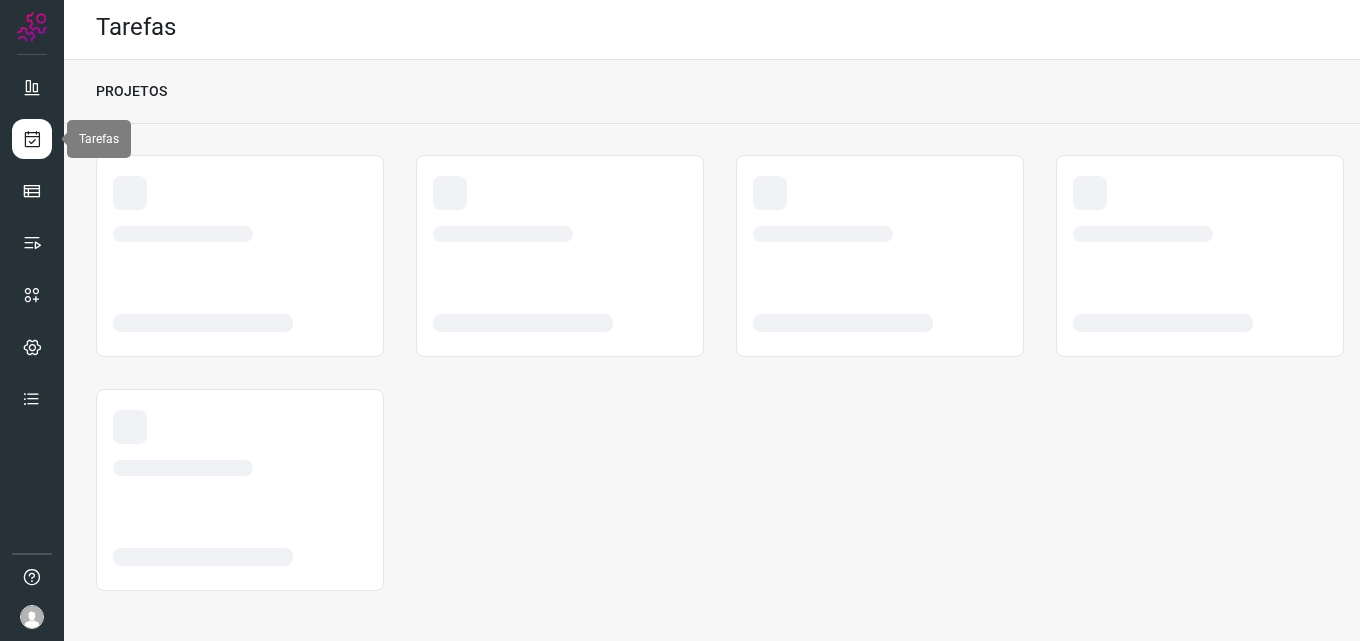 scroll, scrollTop: 4, scrollLeft: 0, axis: vertical 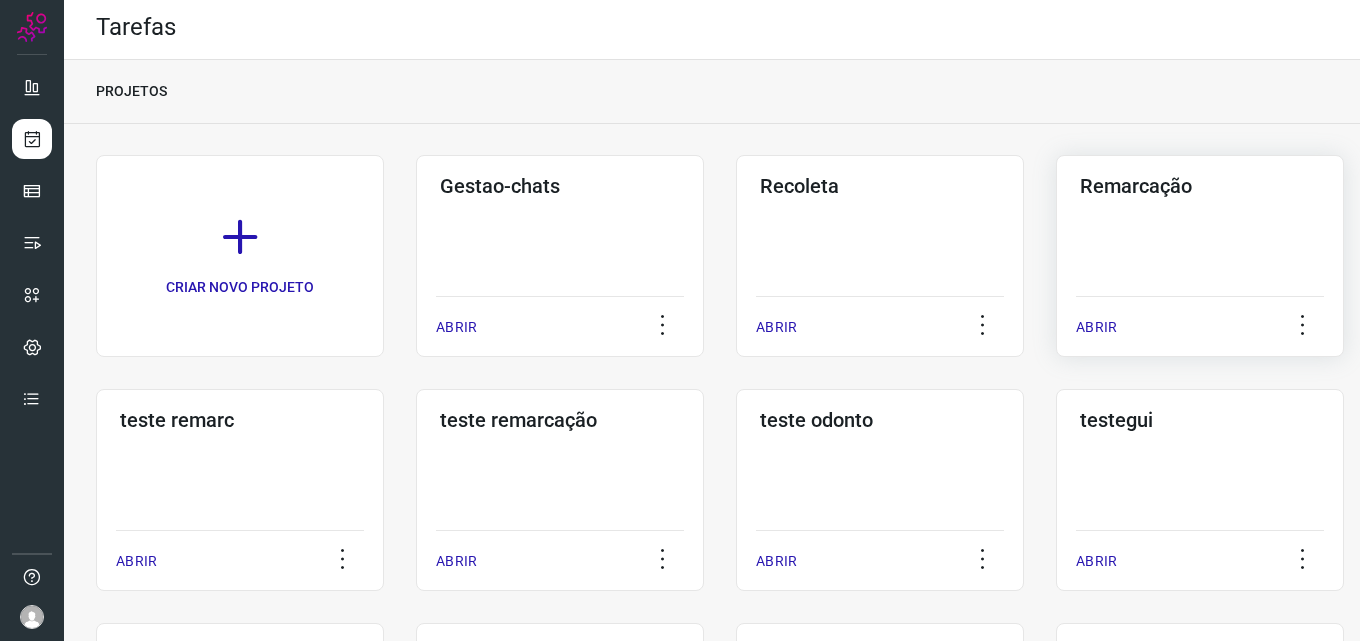 click on "Remarcação  ABRIR" 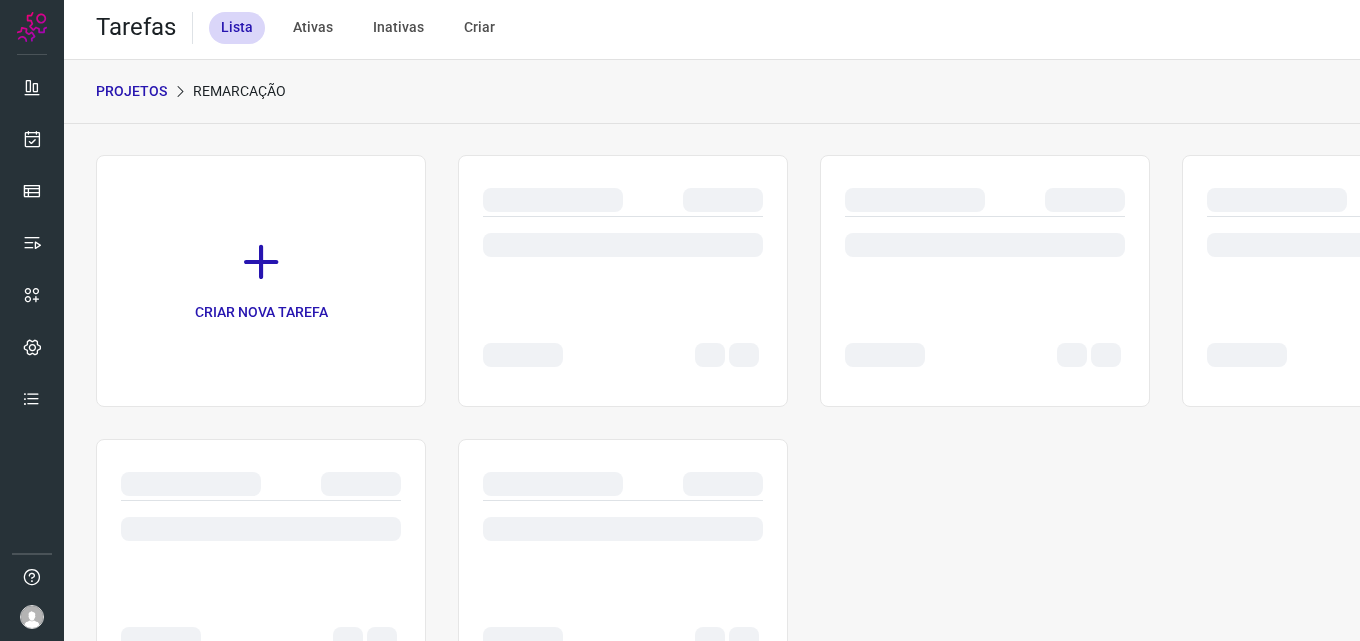 scroll, scrollTop: 0, scrollLeft: 0, axis: both 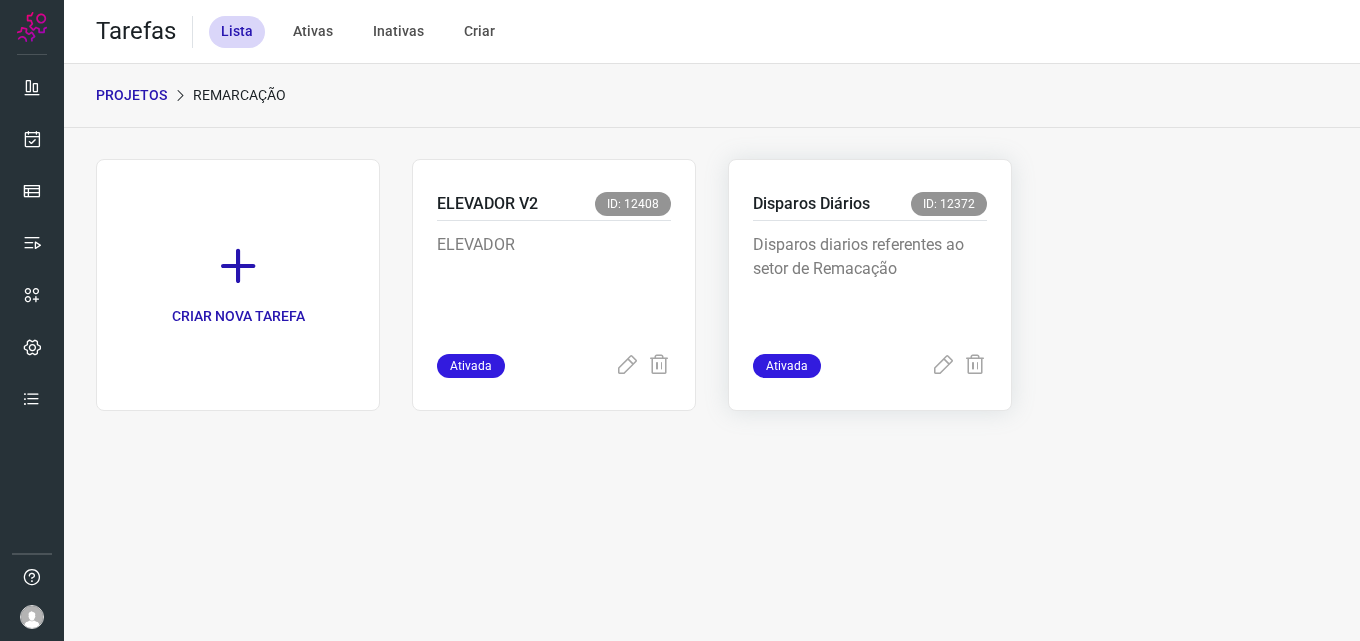 click on "Disparos diarios referentes ao setor de Remacação" at bounding box center [870, 283] 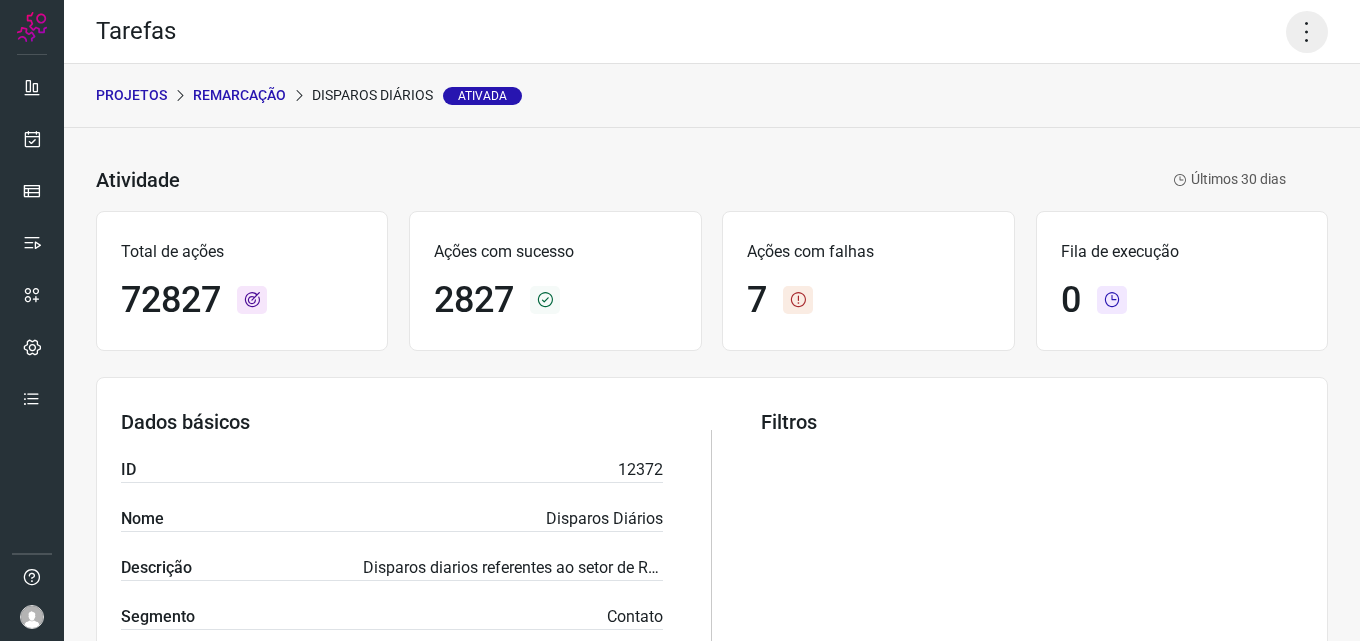 click 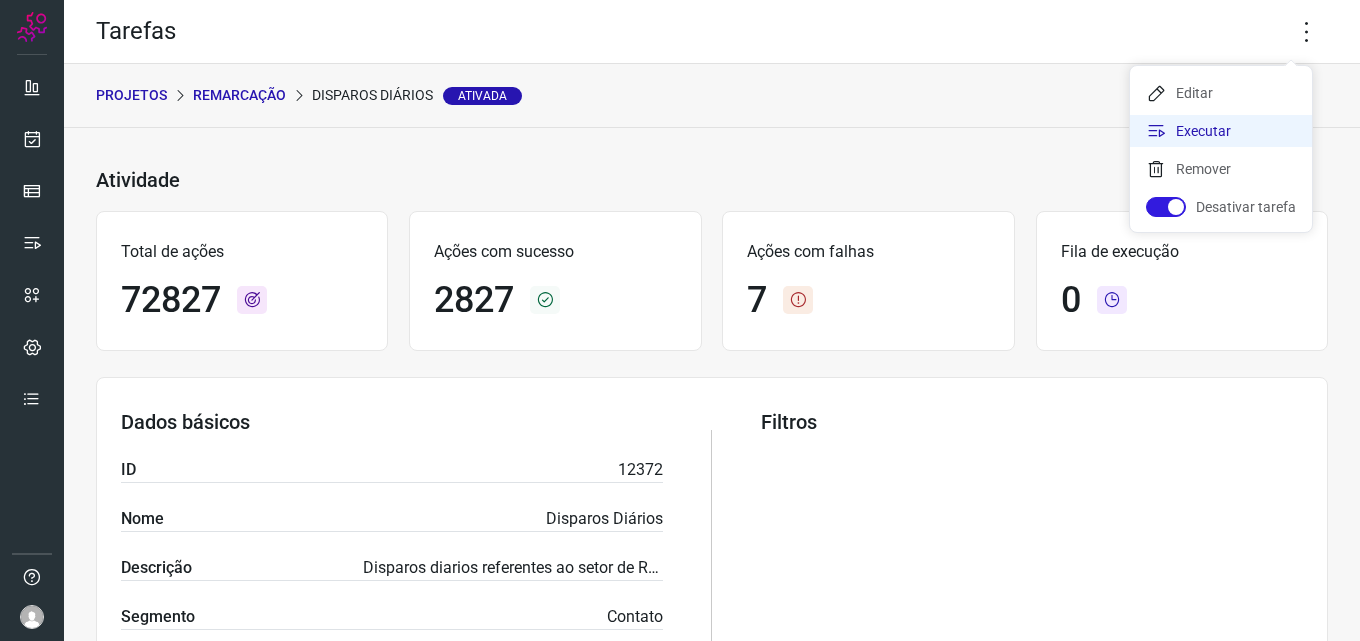 click on "Executar" 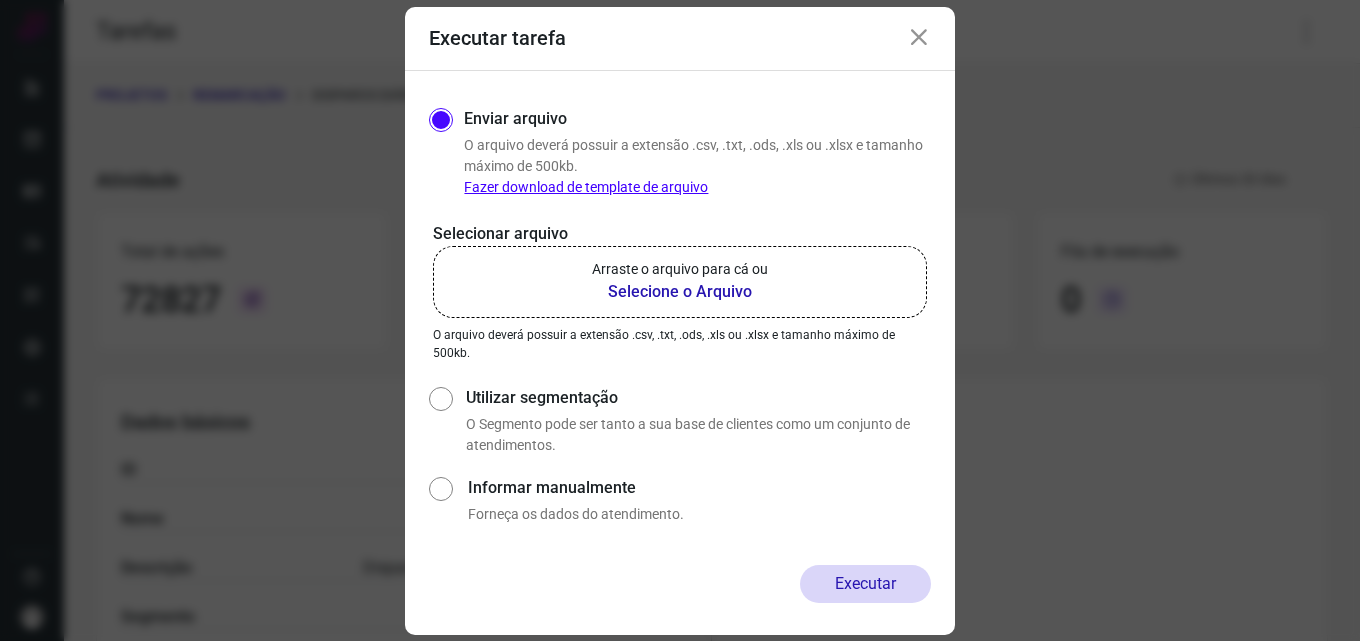 click on "Selecione o Arquivo" at bounding box center [680, 292] 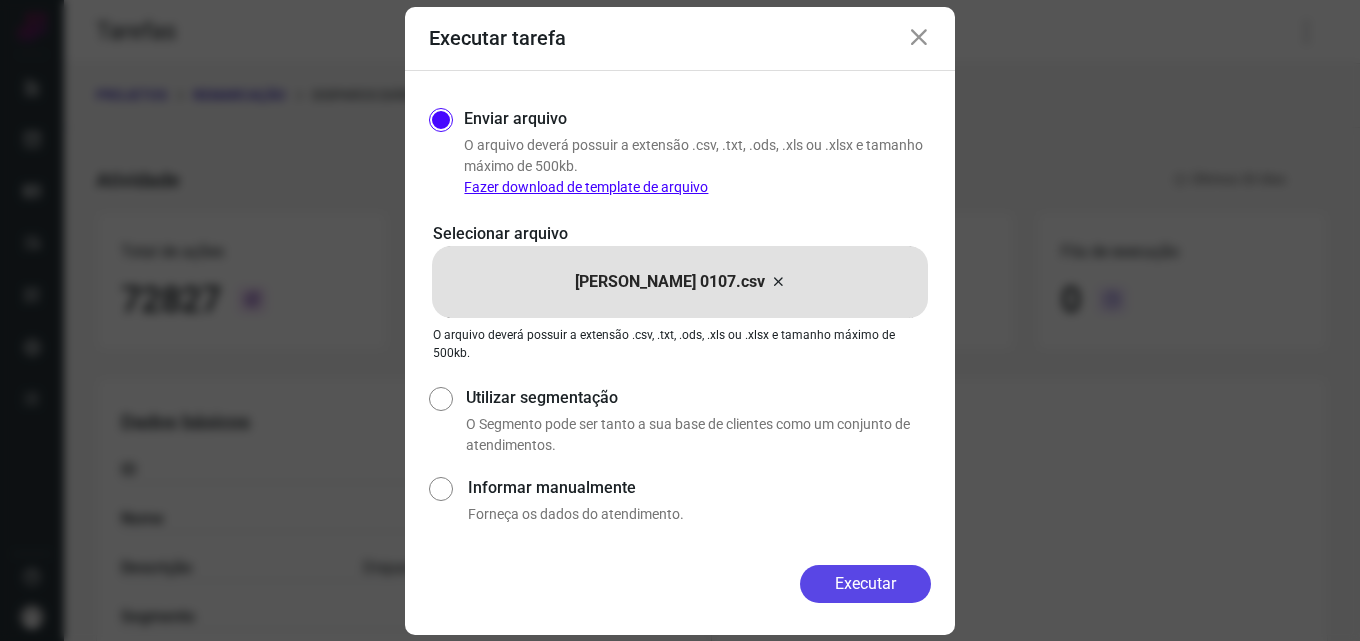 click on "Executar" at bounding box center [865, 584] 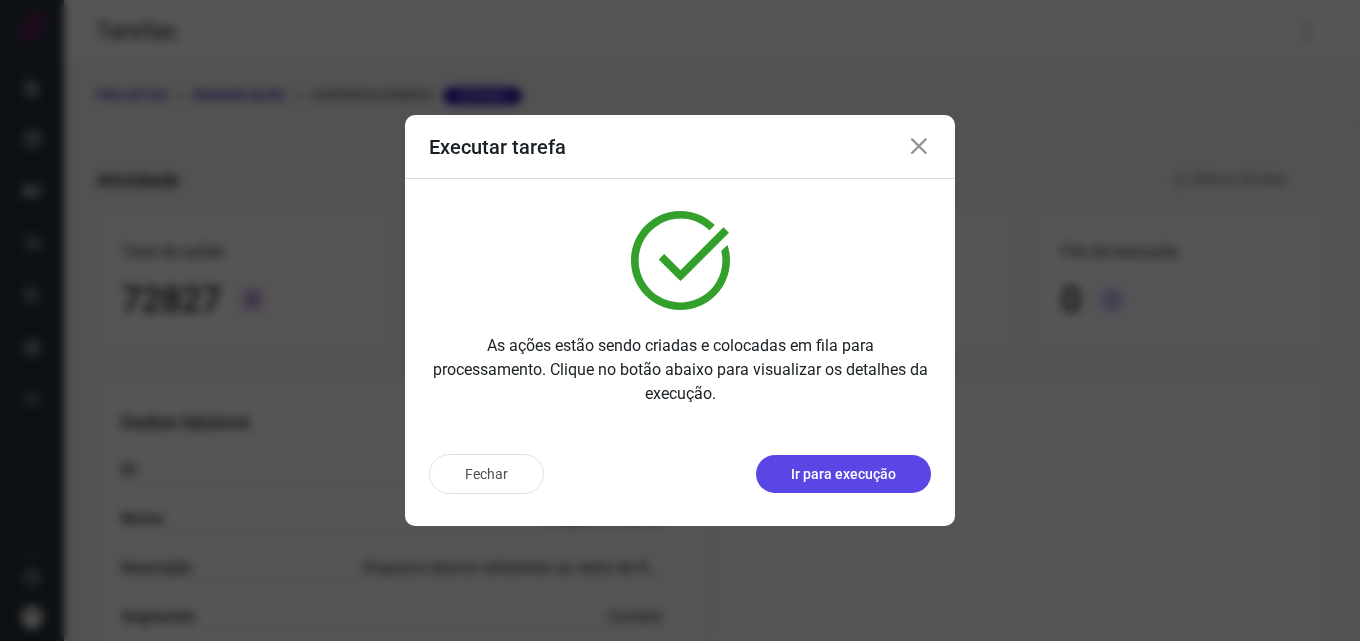 click on "Ir para execução" at bounding box center [843, 474] 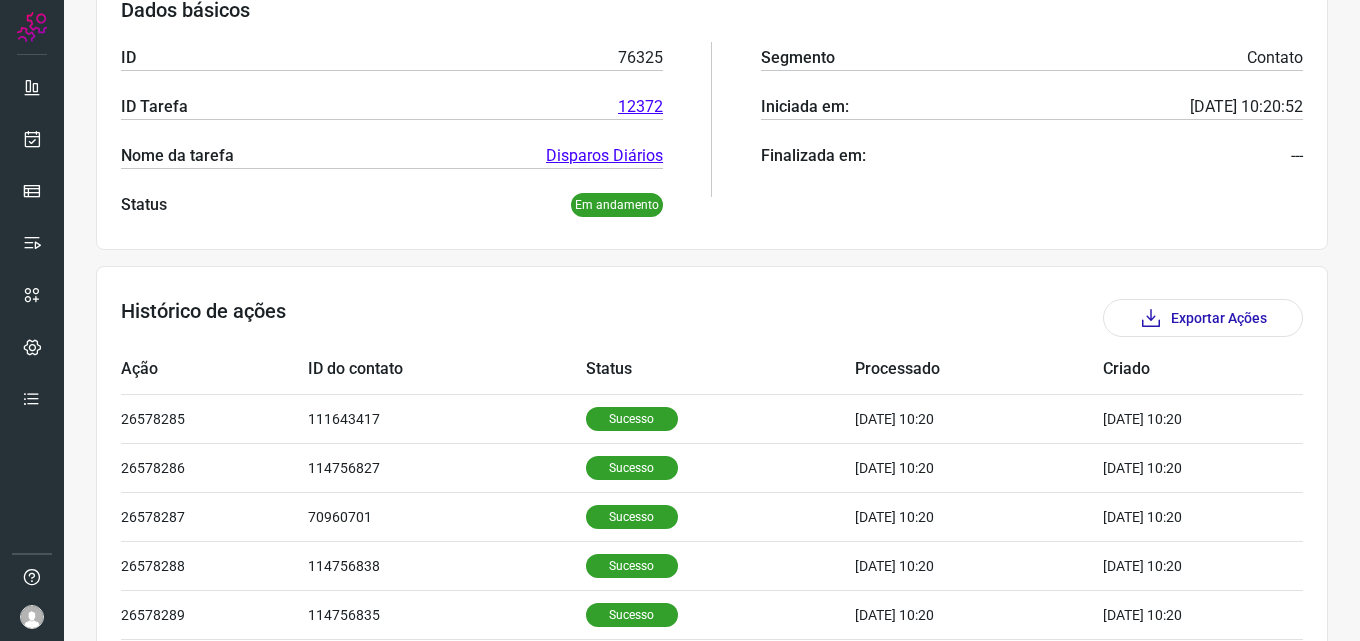 scroll, scrollTop: 625, scrollLeft: 0, axis: vertical 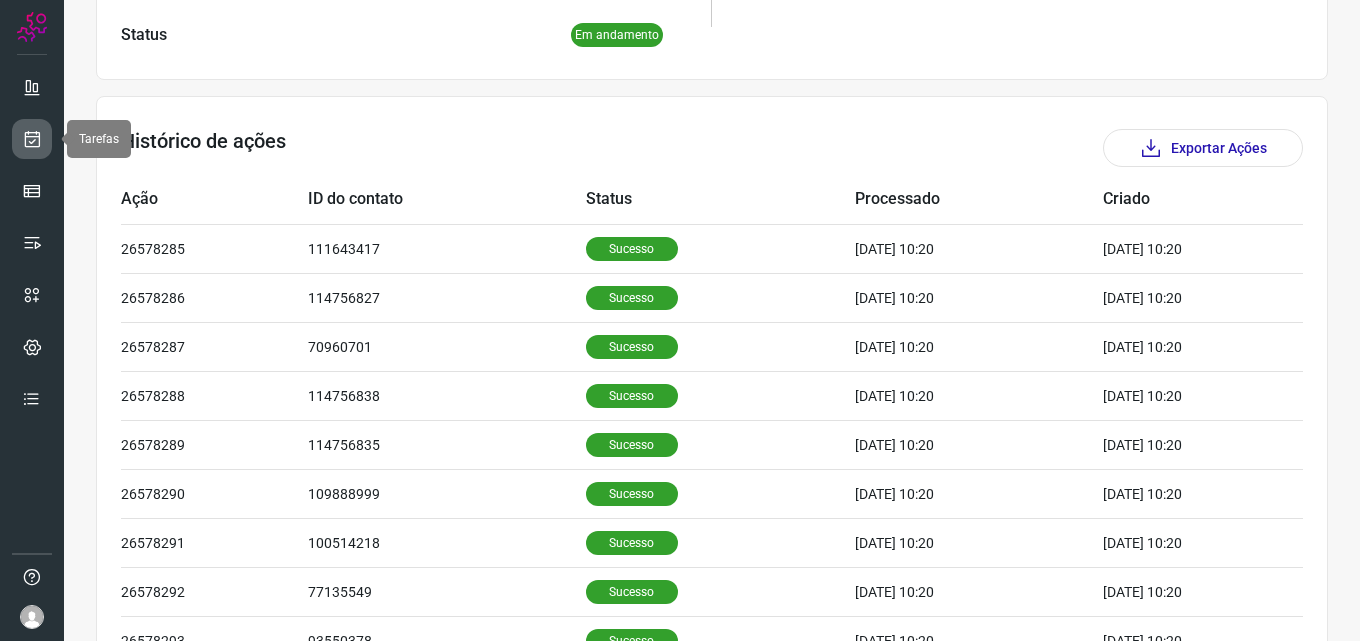 click at bounding box center (32, 139) 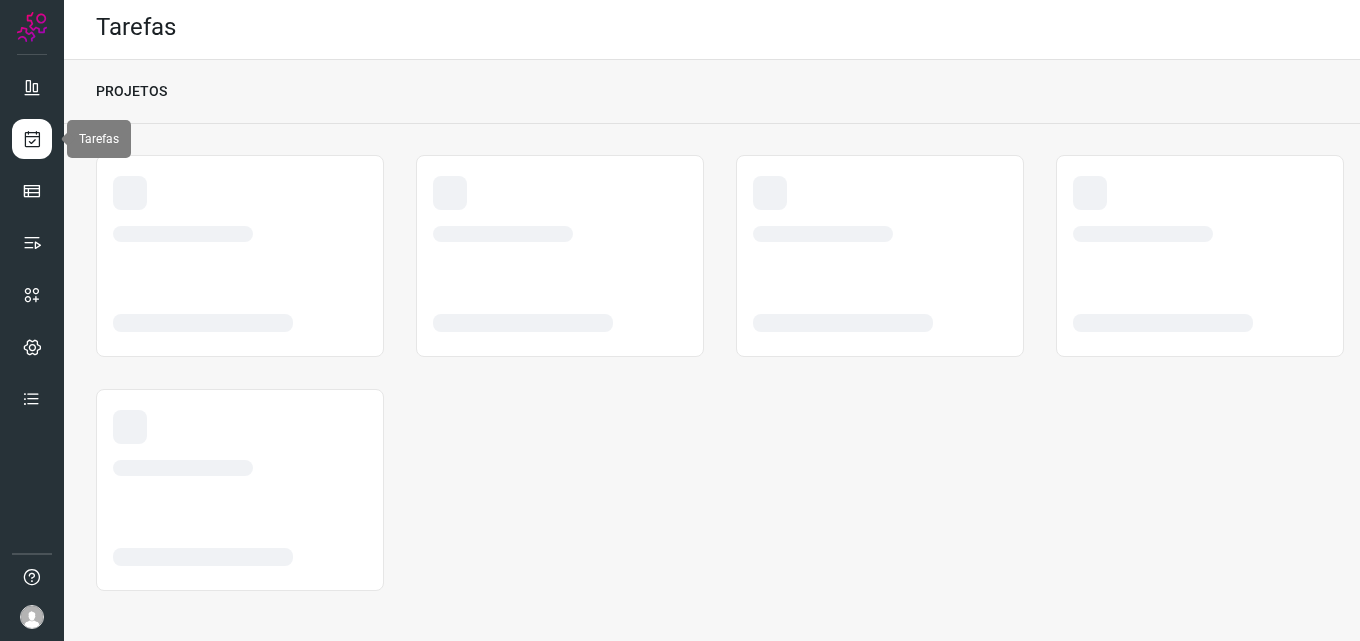 scroll, scrollTop: 4, scrollLeft: 0, axis: vertical 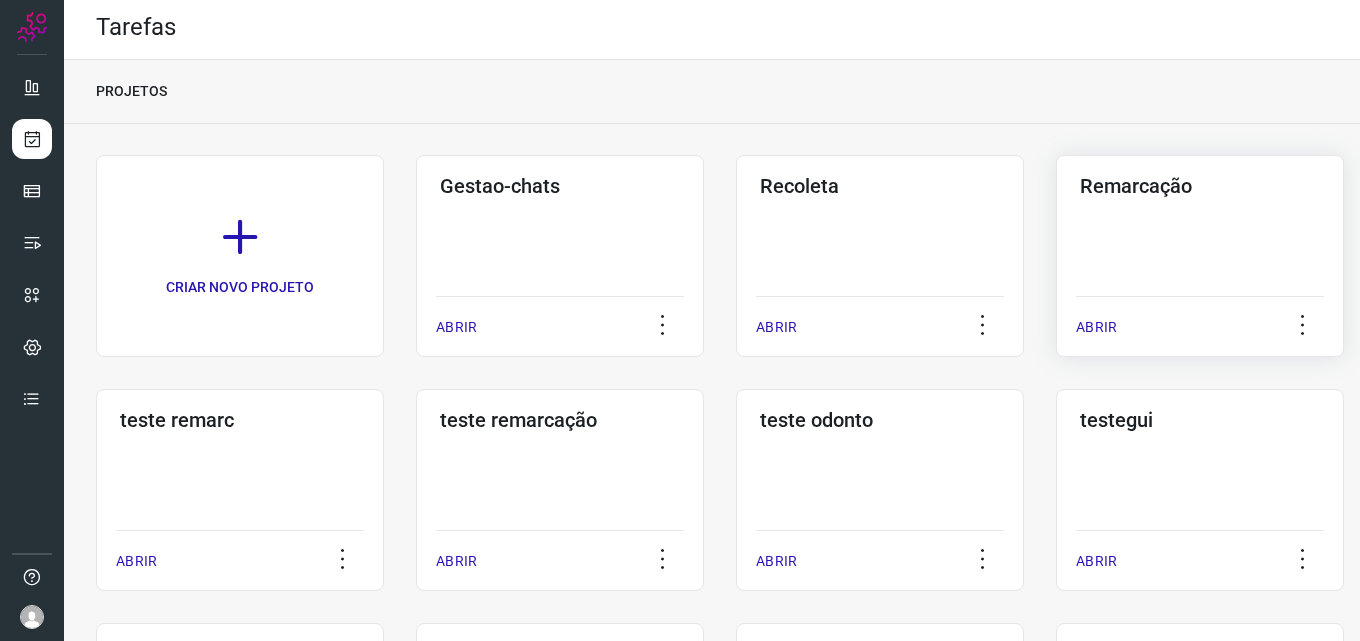click on "Remarcação  ABRIR" 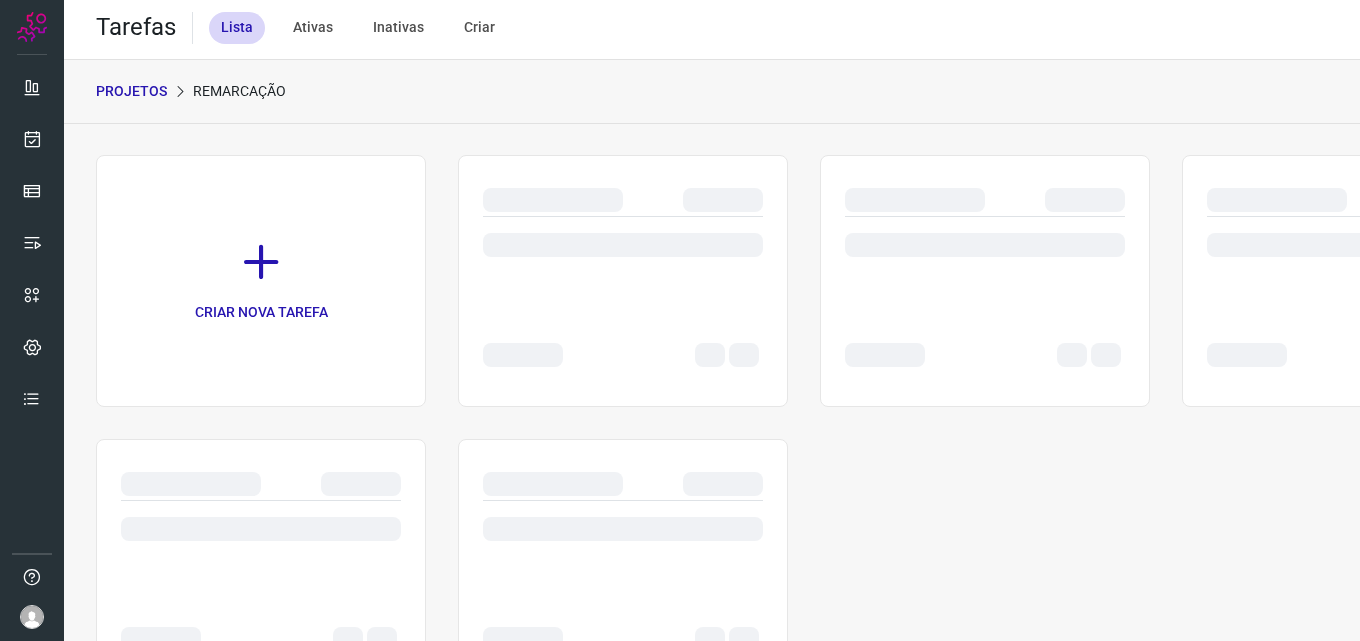 scroll, scrollTop: 0, scrollLeft: 0, axis: both 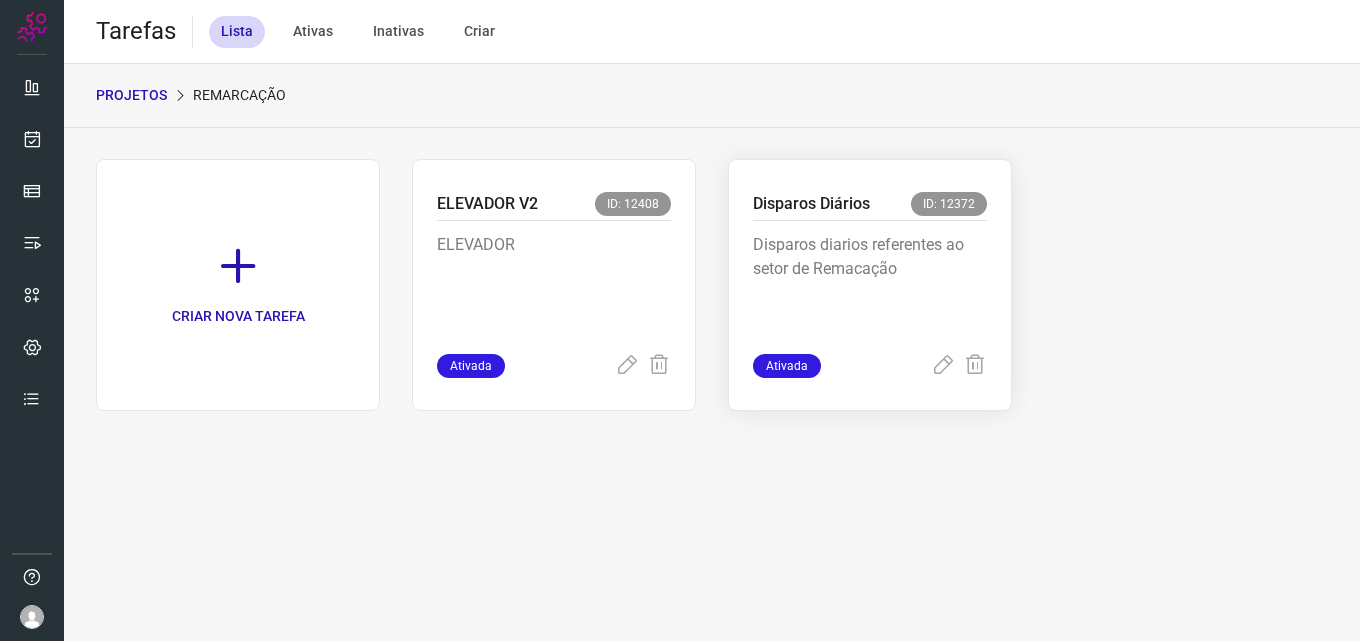 click on "Disparos diarios referentes ao setor de Remacação" at bounding box center [870, 287] 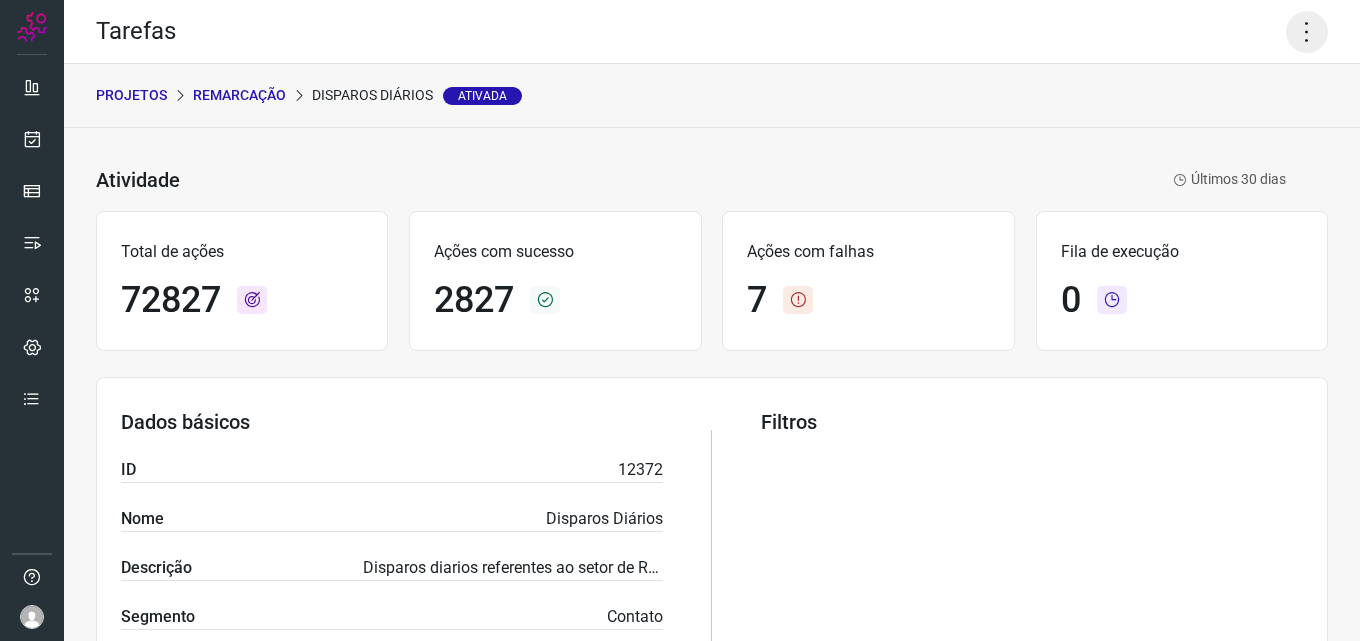 click 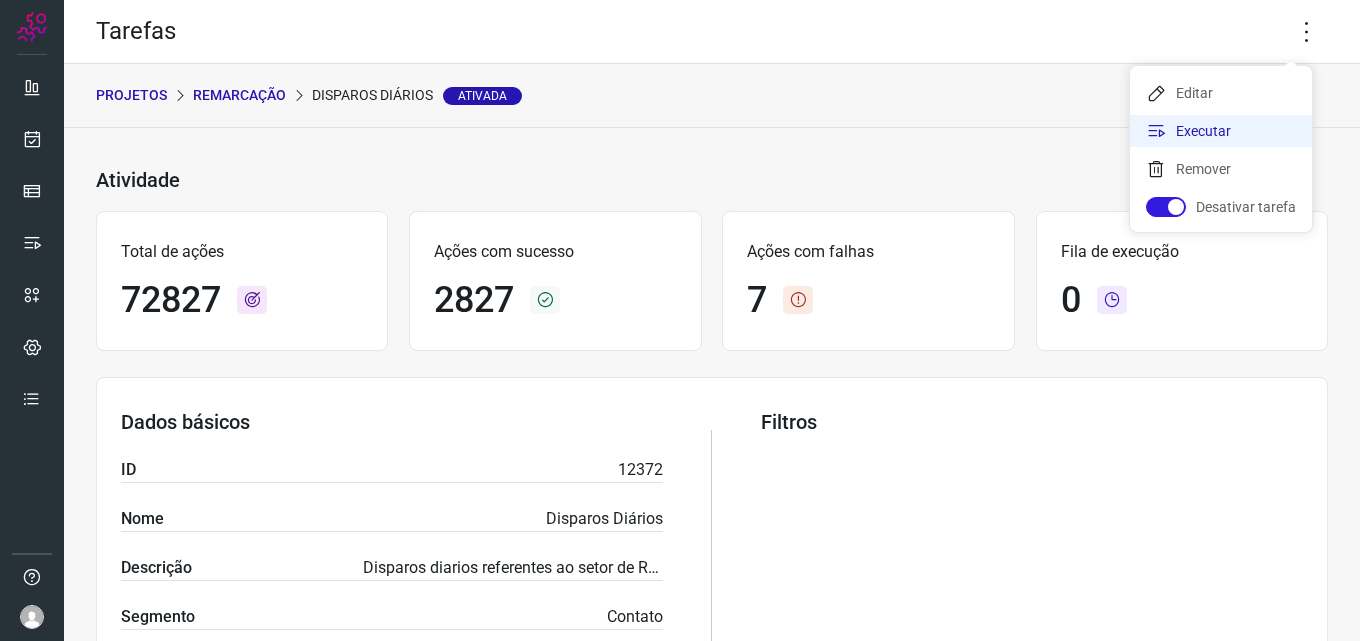 click on "Executar" 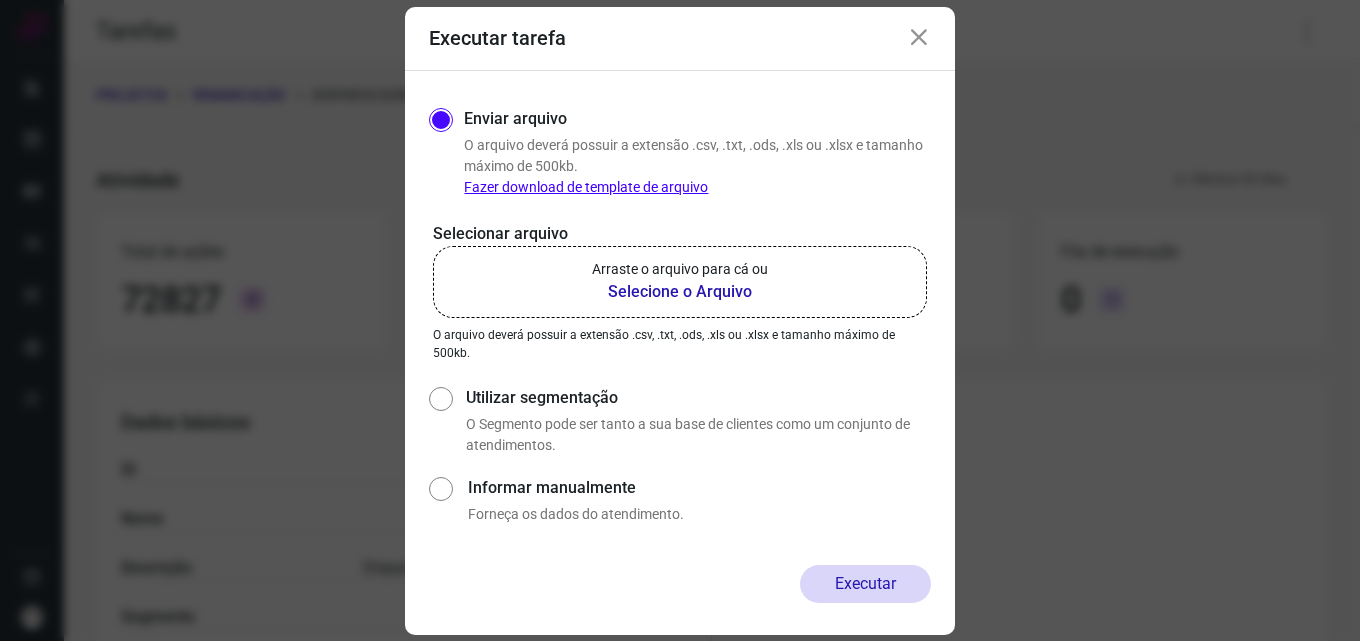 click on "Selecione o Arquivo" at bounding box center [680, 292] 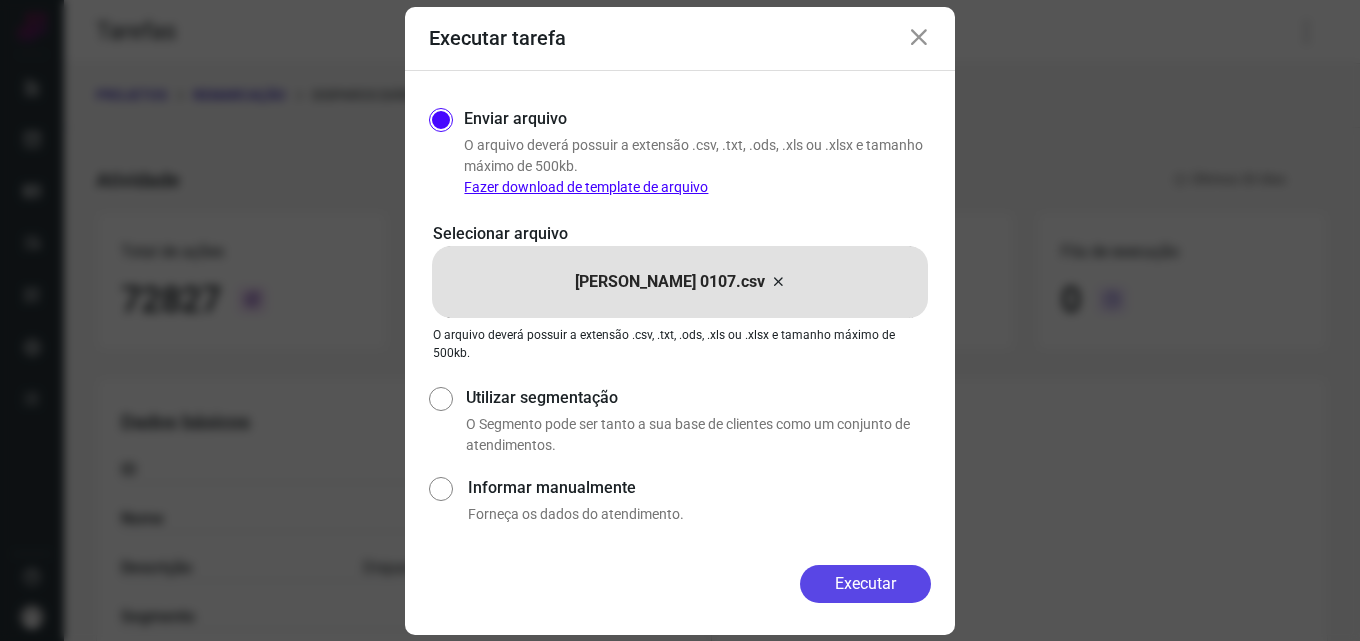 click on "Executar" at bounding box center [865, 584] 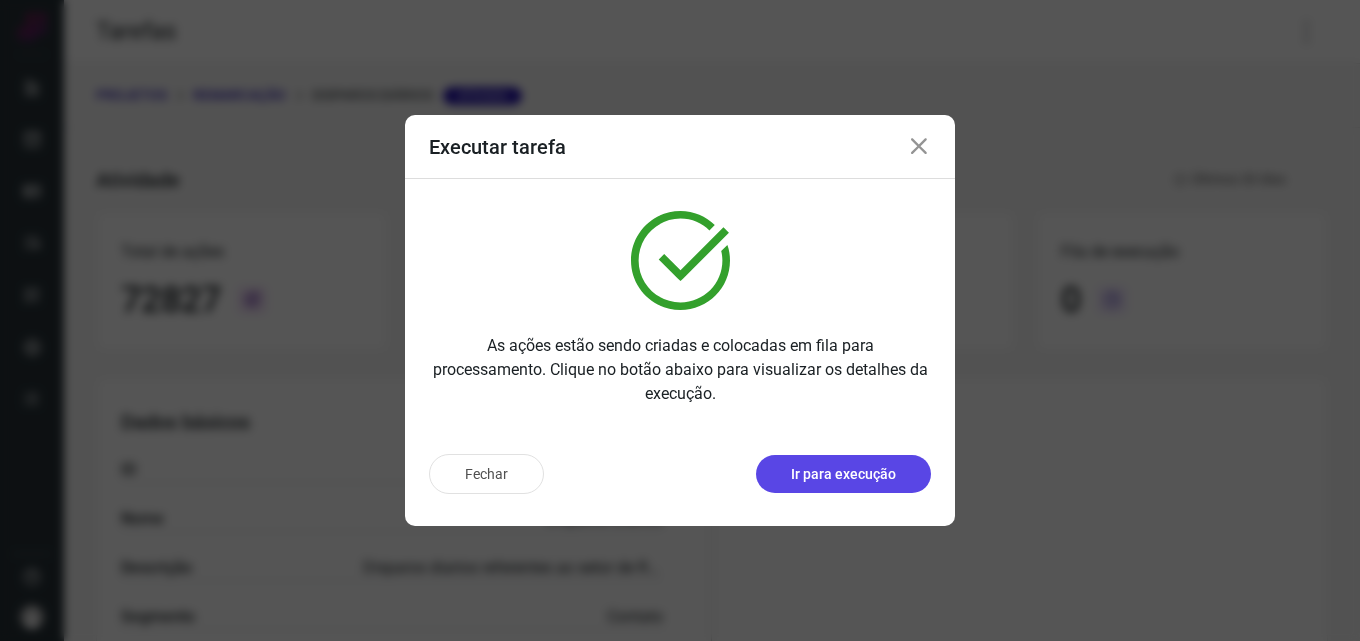click on "Ir para execução" at bounding box center (843, 474) 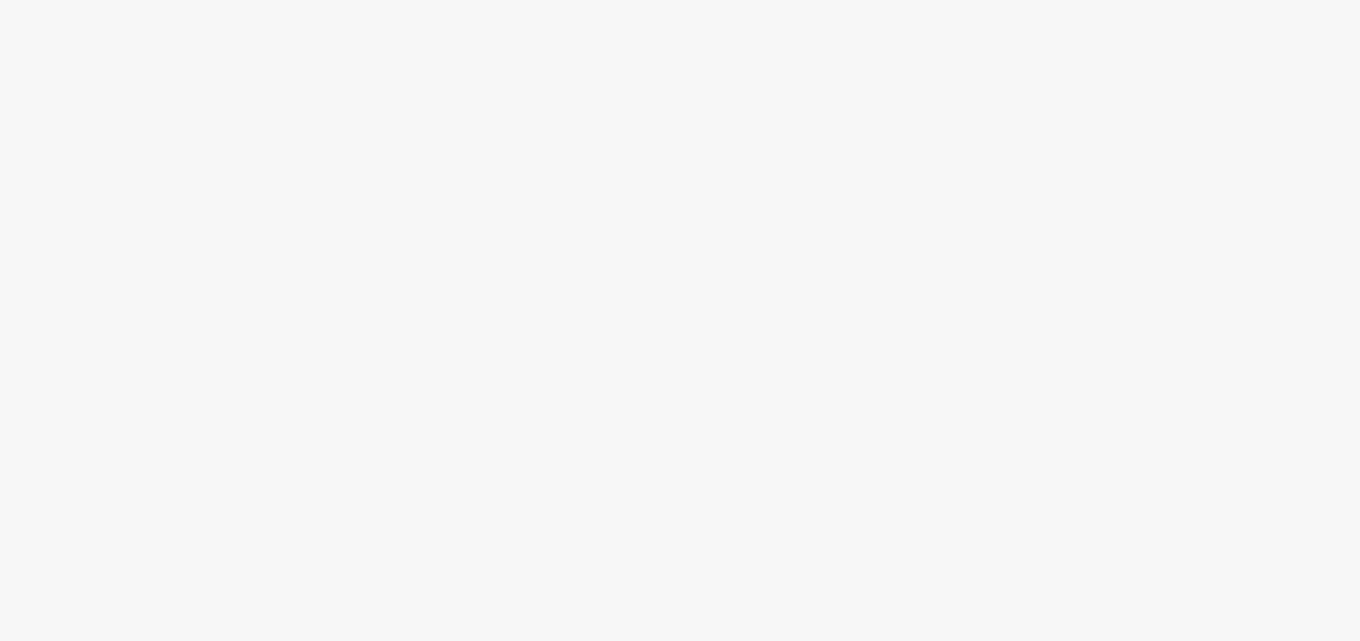 scroll, scrollTop: 0, scrollLeft: 0, axis: both 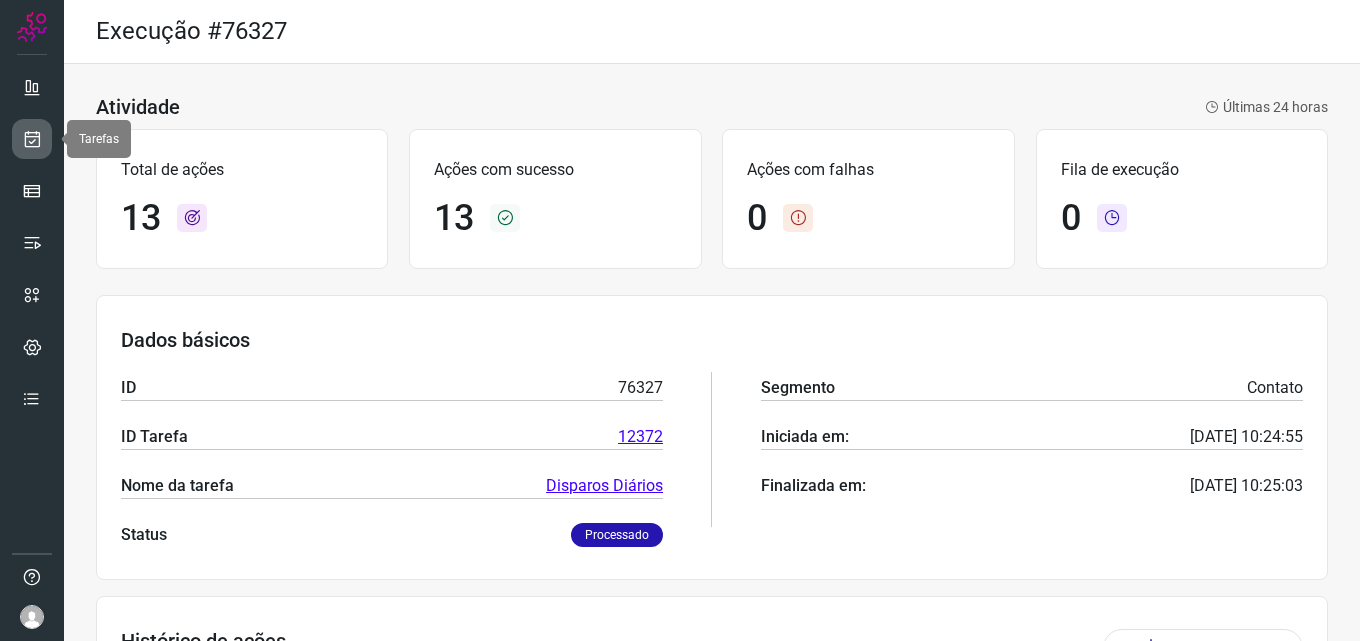 click at bounding box center [32, 139] 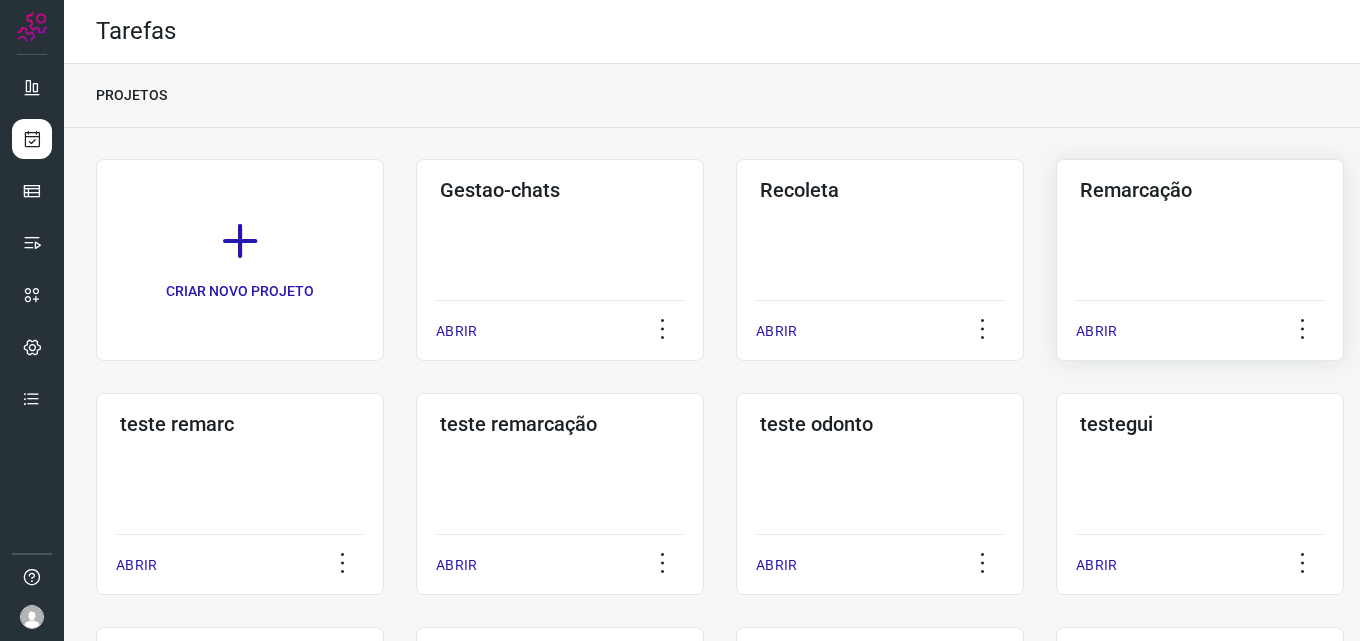 click on "Remarcação  ABRIR" 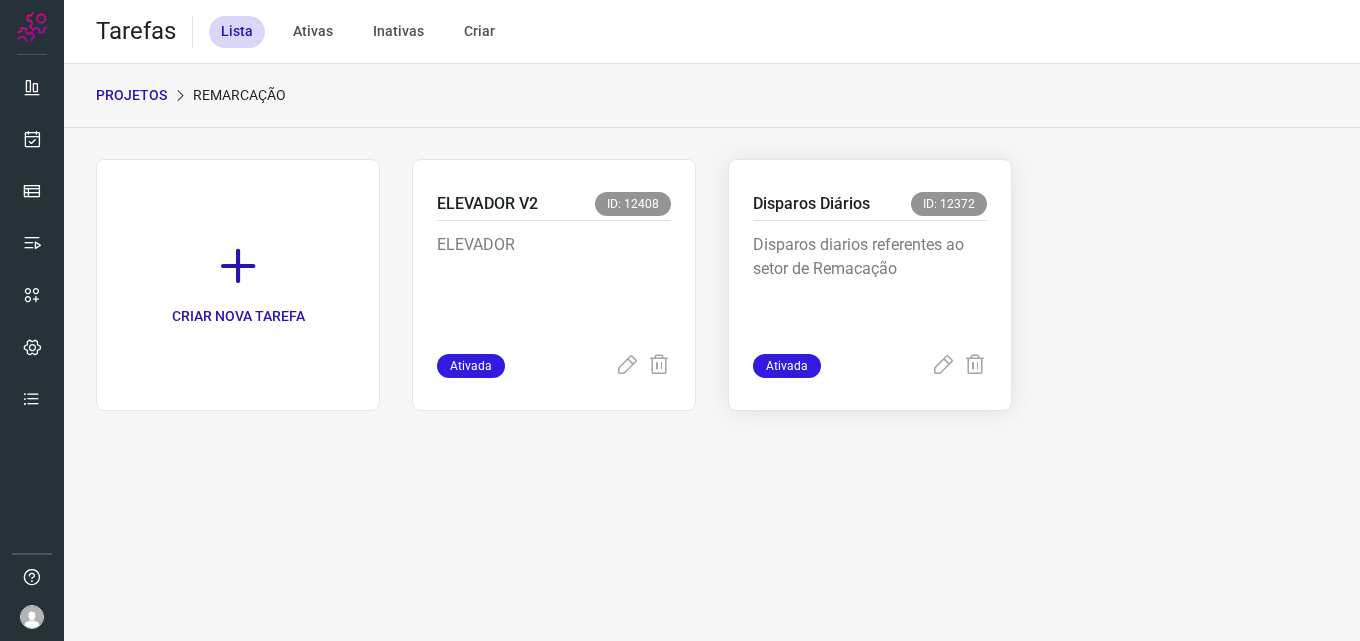 click on "Disparos diarios referentes ao setor de Remacação" at bounding box center [870, 283] 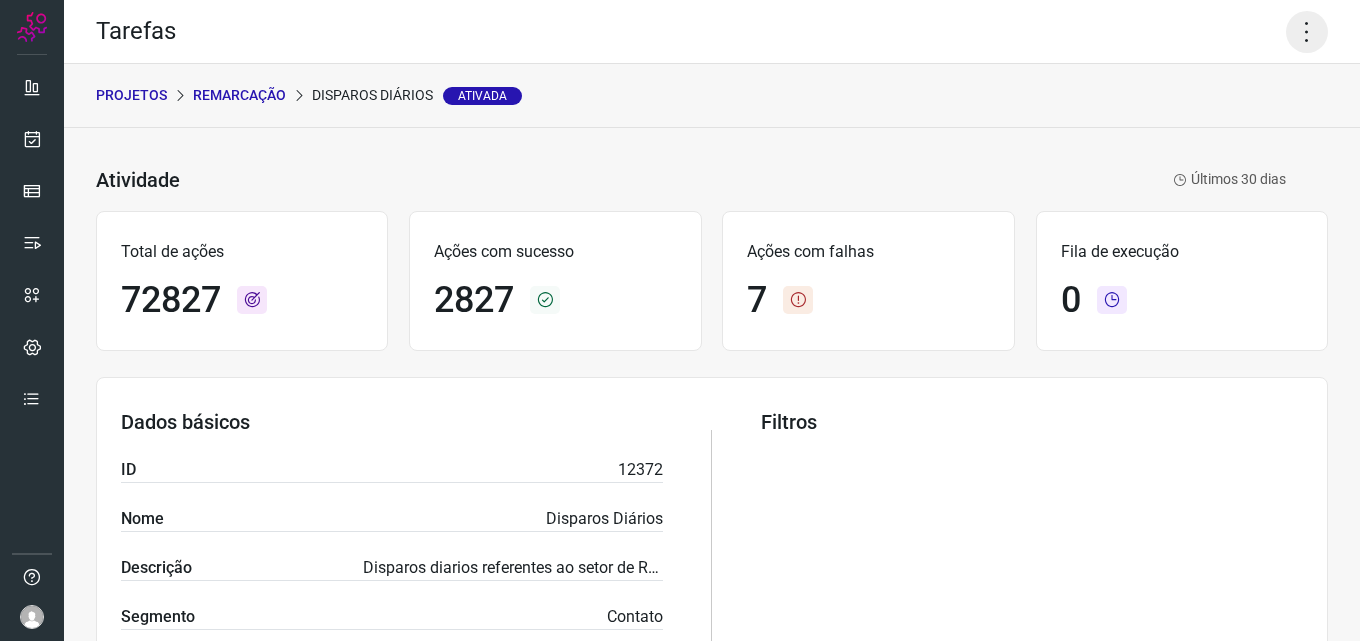 click 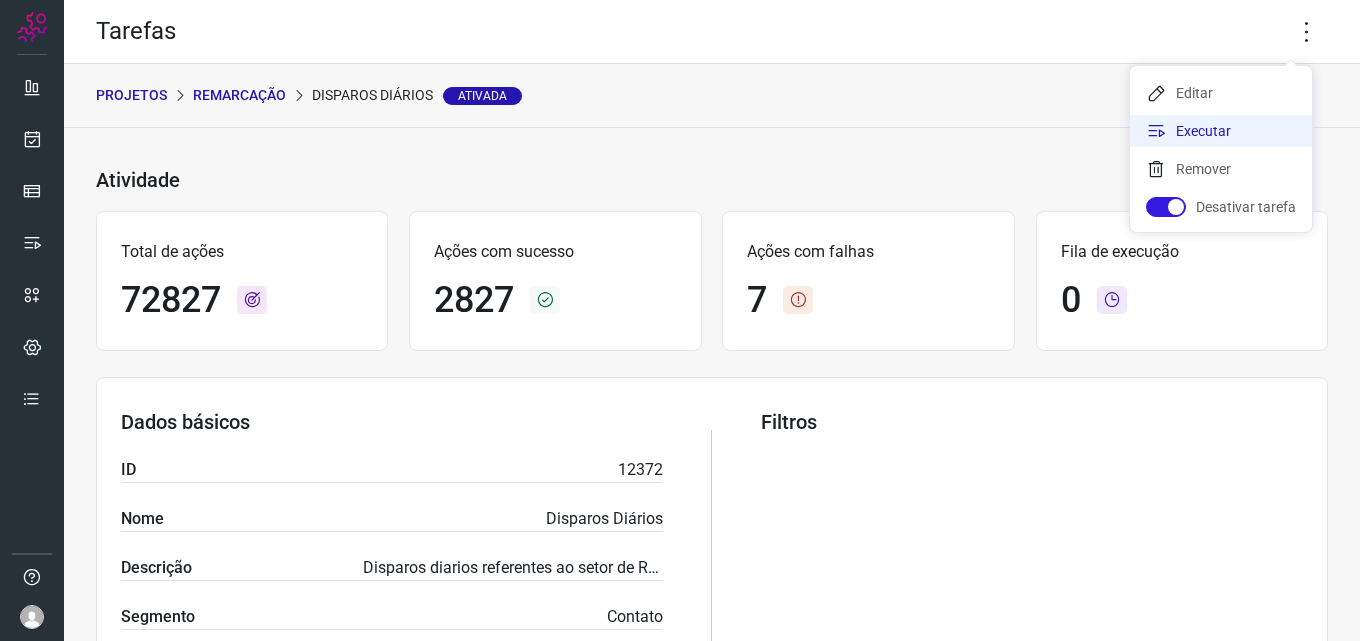 click on "Executar" 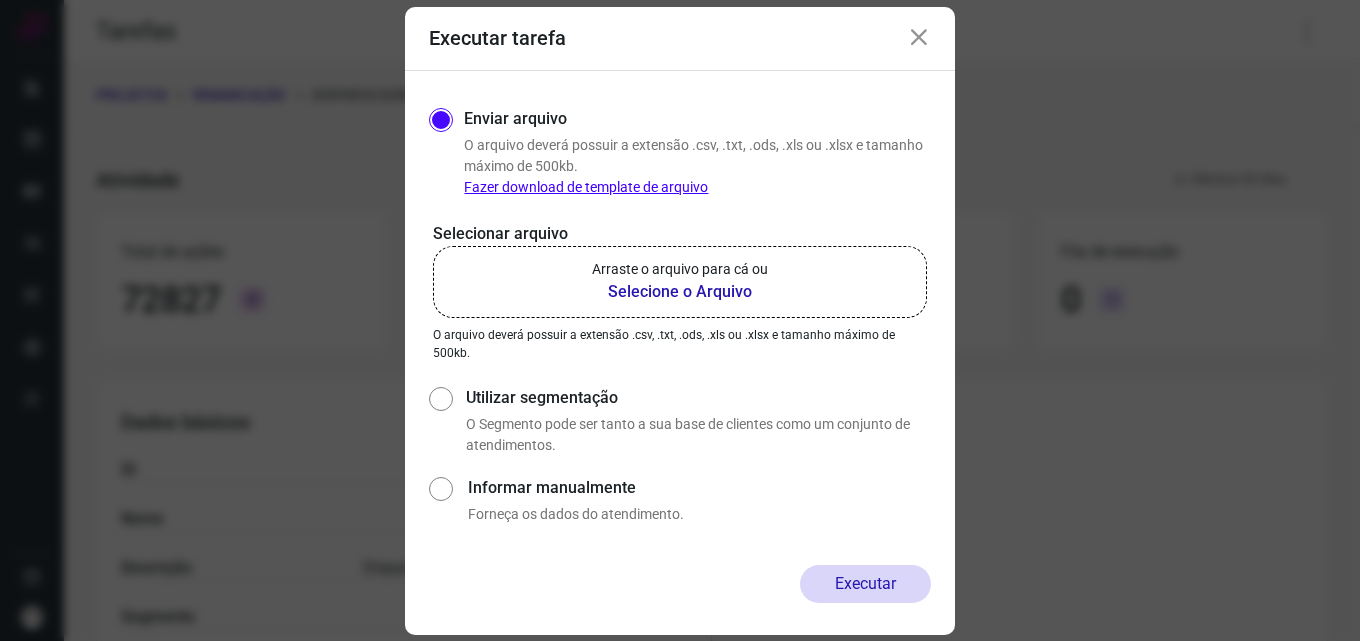 click on "Selecione o Arquivo" at bounding box center (680, 292) 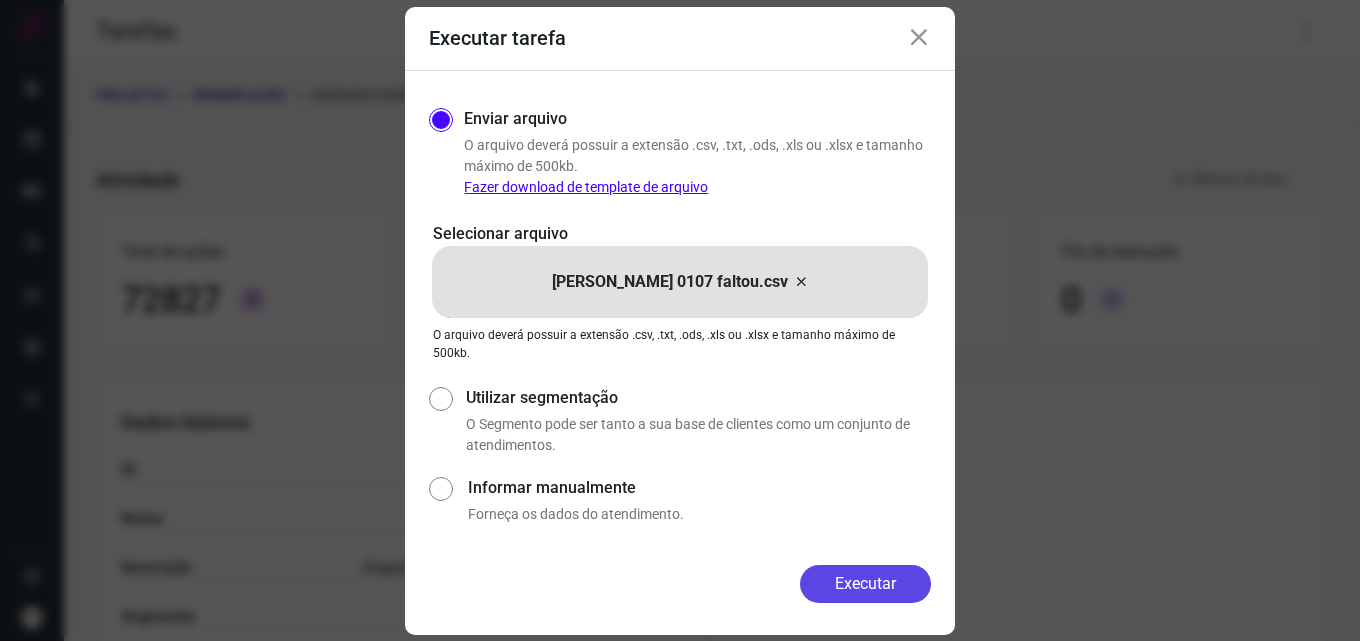 click on "Executar" at bounding box center (865, 584) 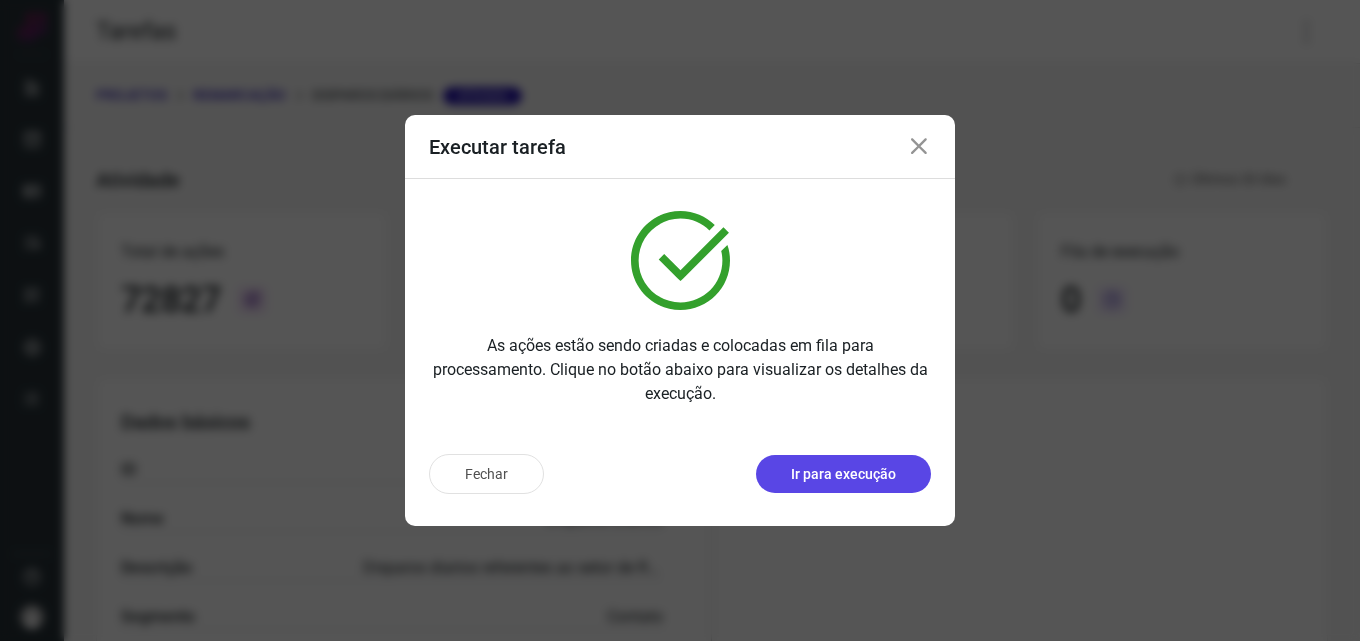 click on "Ir para execução" at bounding box center [843, 474] 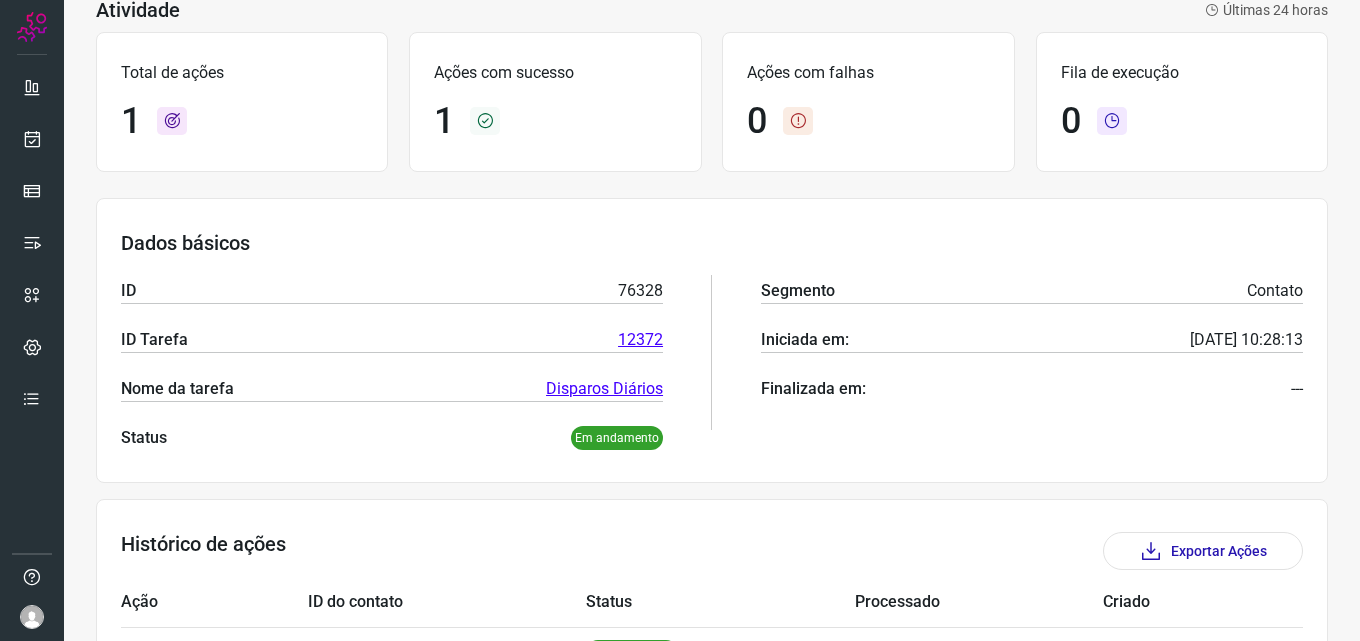 scroll, scrollTop: 233, scrollLeft: 0, axis: vertical 